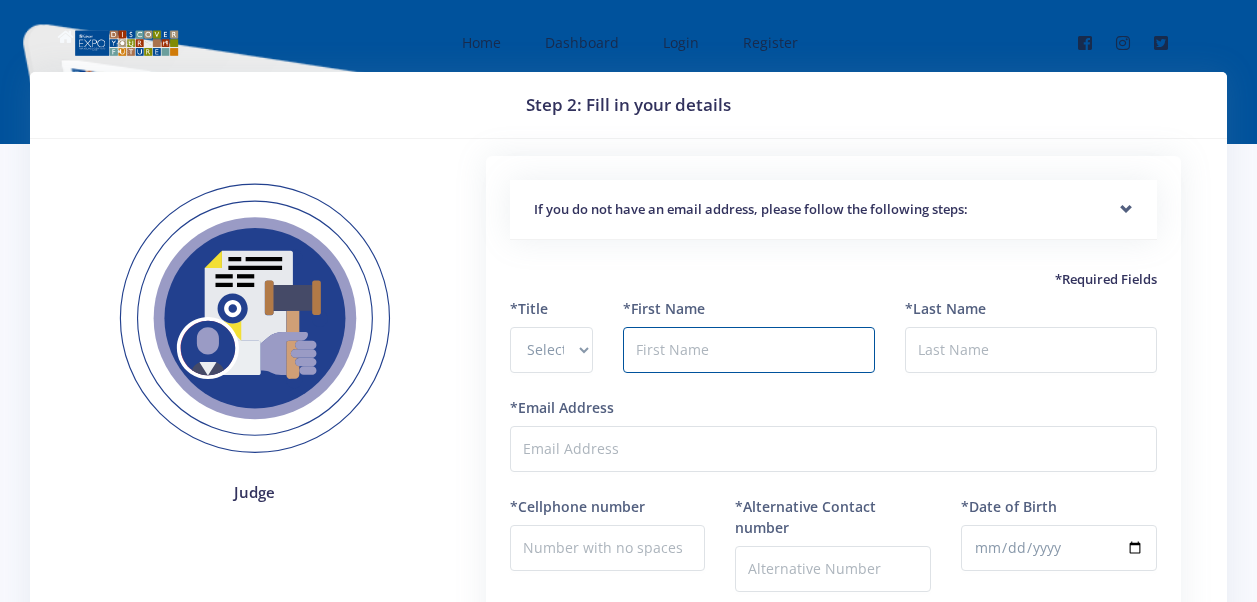 scroll, scrollTop: 0, scrollLeft: 0, axis: both 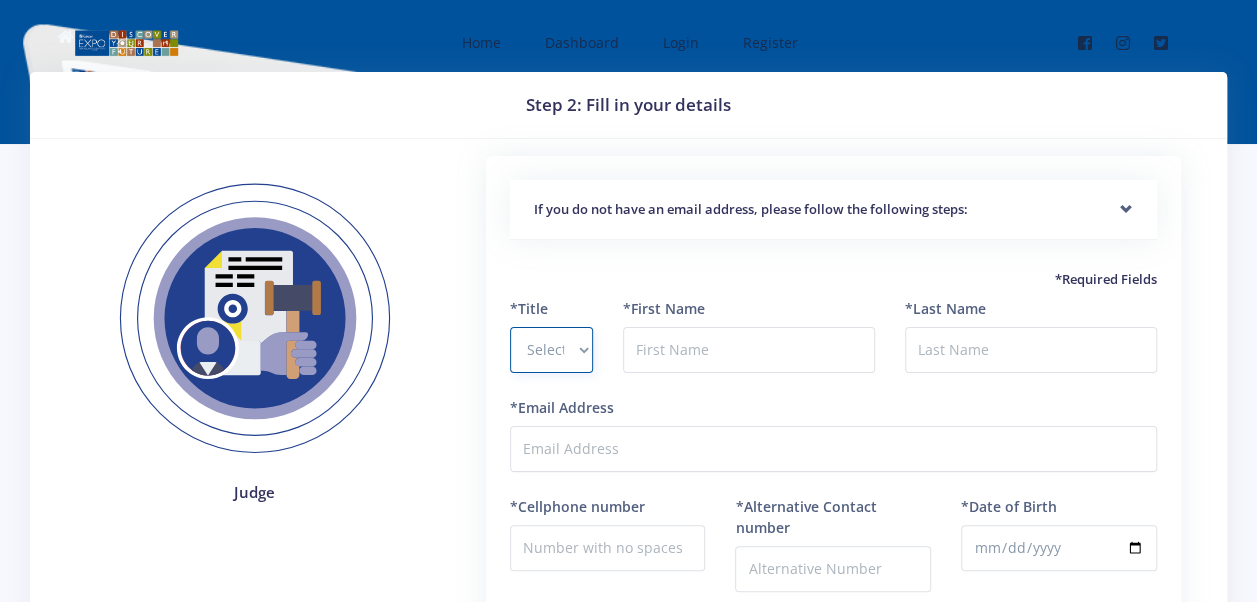 click on "Select Title
Prof
Dr
Mr
Mrs
Ms
[PERSON_NAME]" at bounding box center [551, 350] 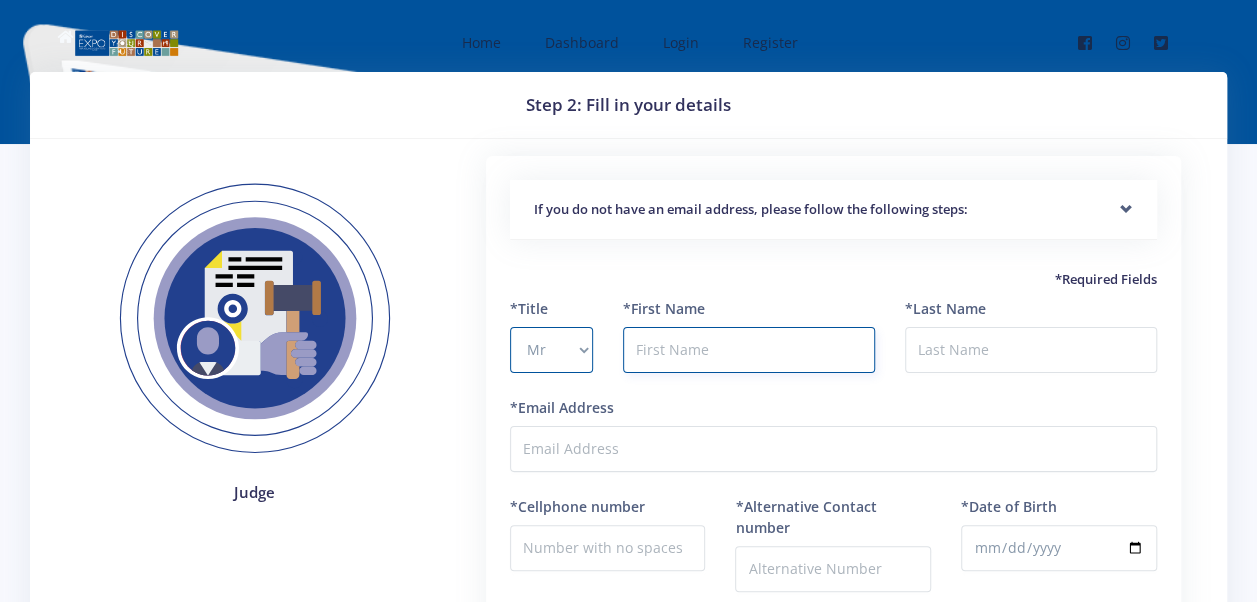 click at bounding box center (749, 350) 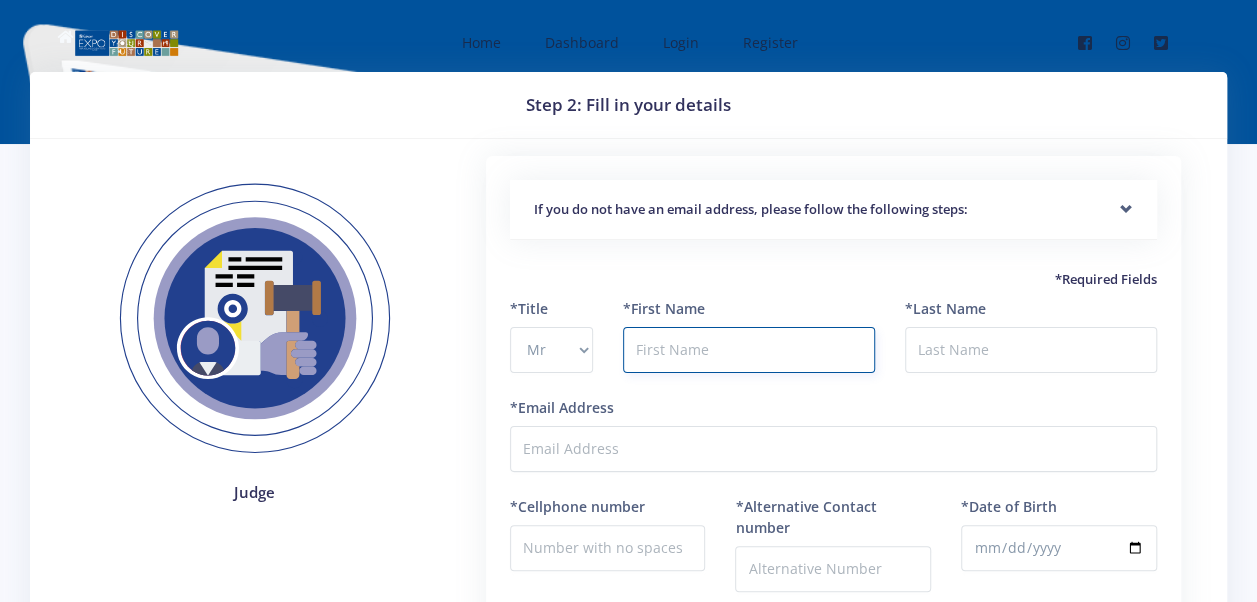 type on "Stefan" 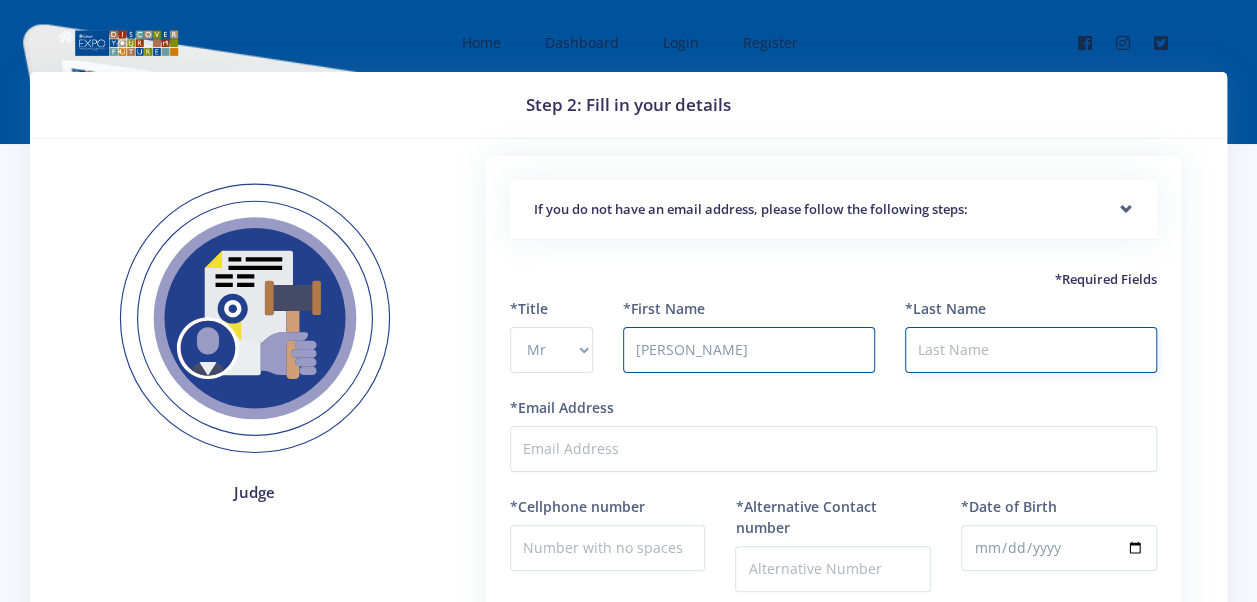 type on "Jacobs" 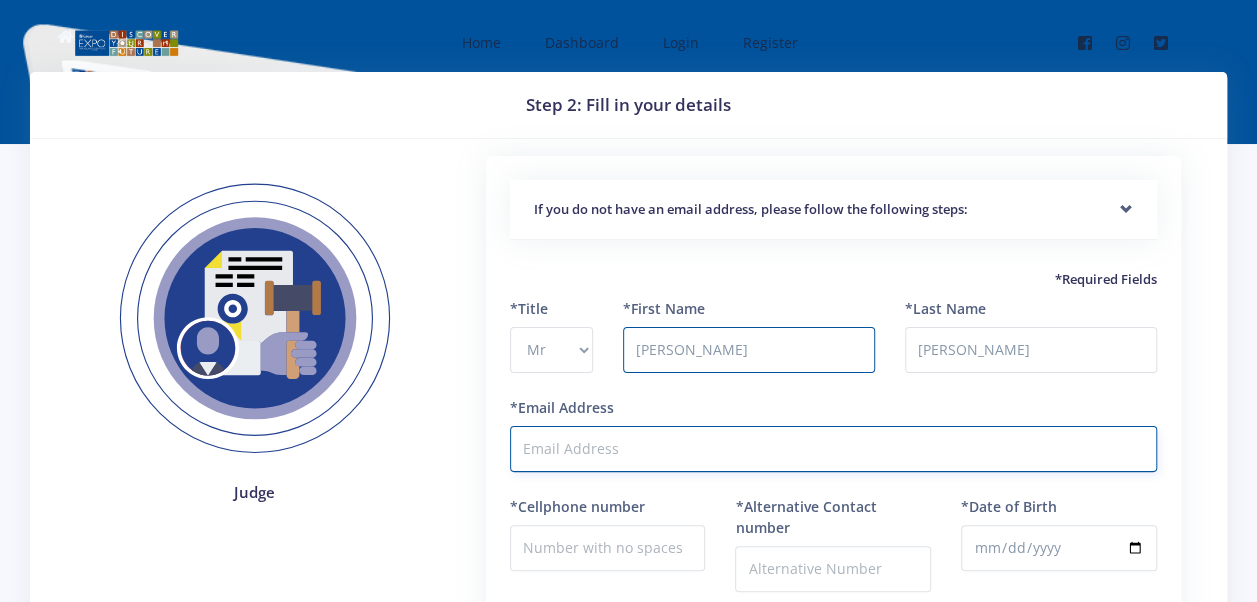 type on "JacobsSt@eskom.co.za" 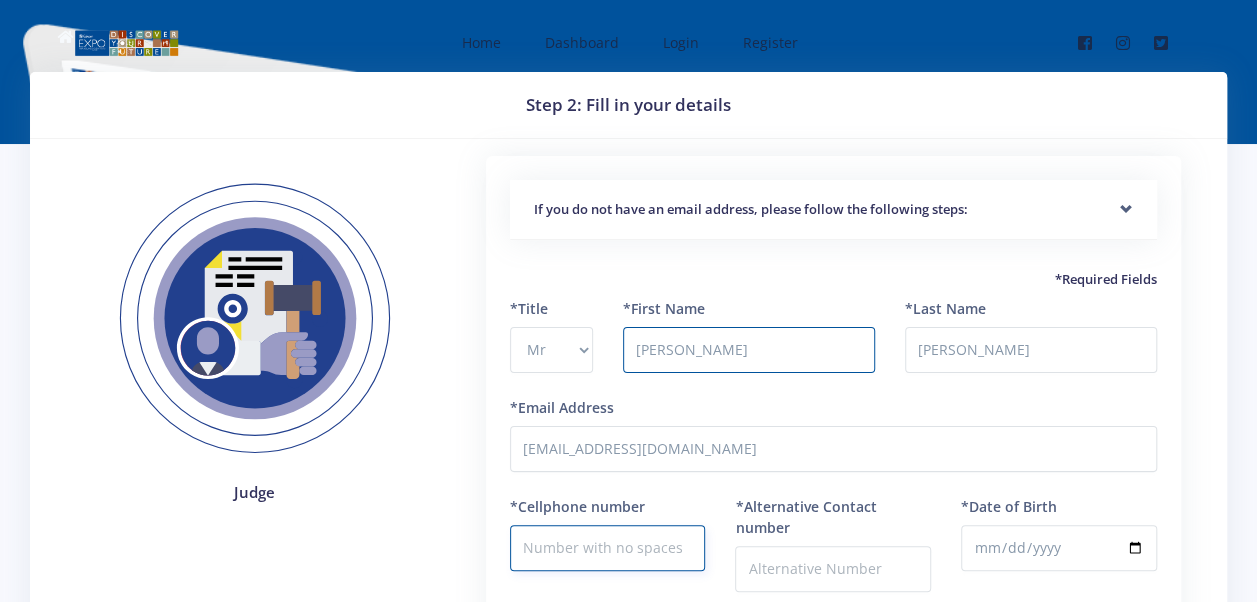 type on "0711456028" 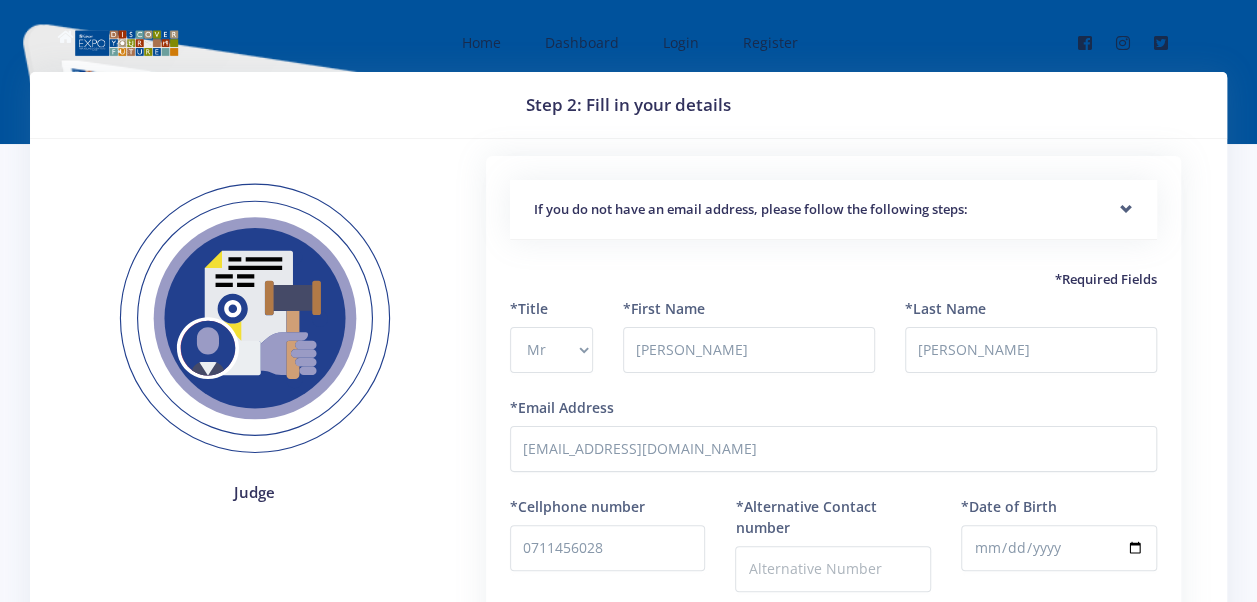 click on "*Last Name
Jacobs" at bounding box center [1031, 347] 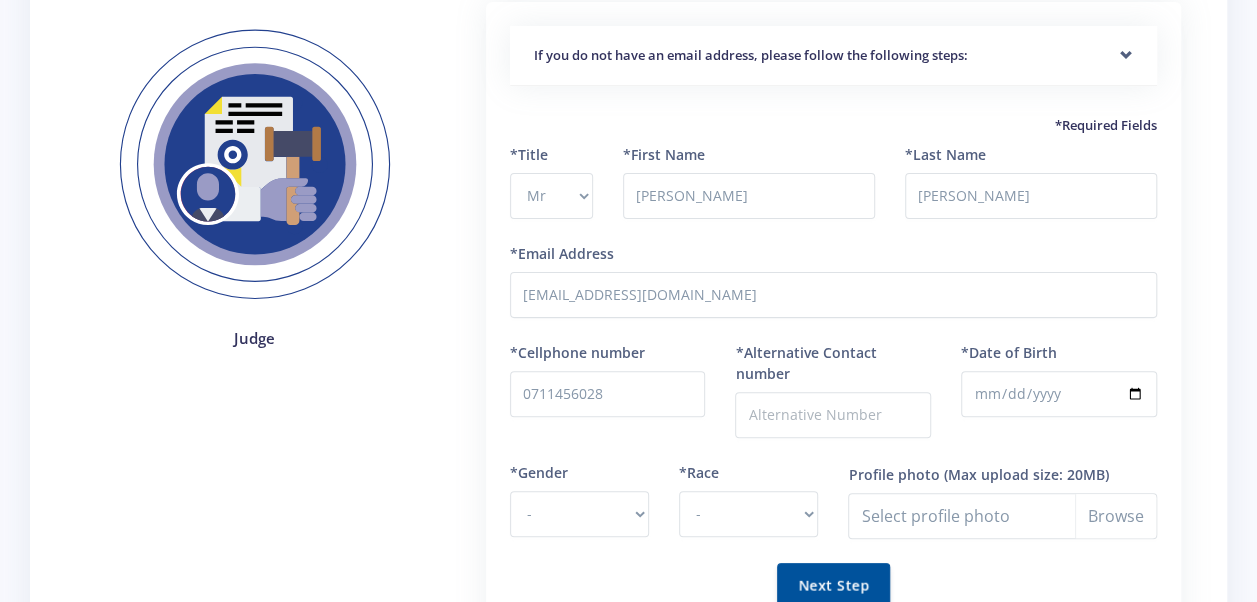 scroll, scrollTop: 300, scrollLeft: 0, axis: vertical 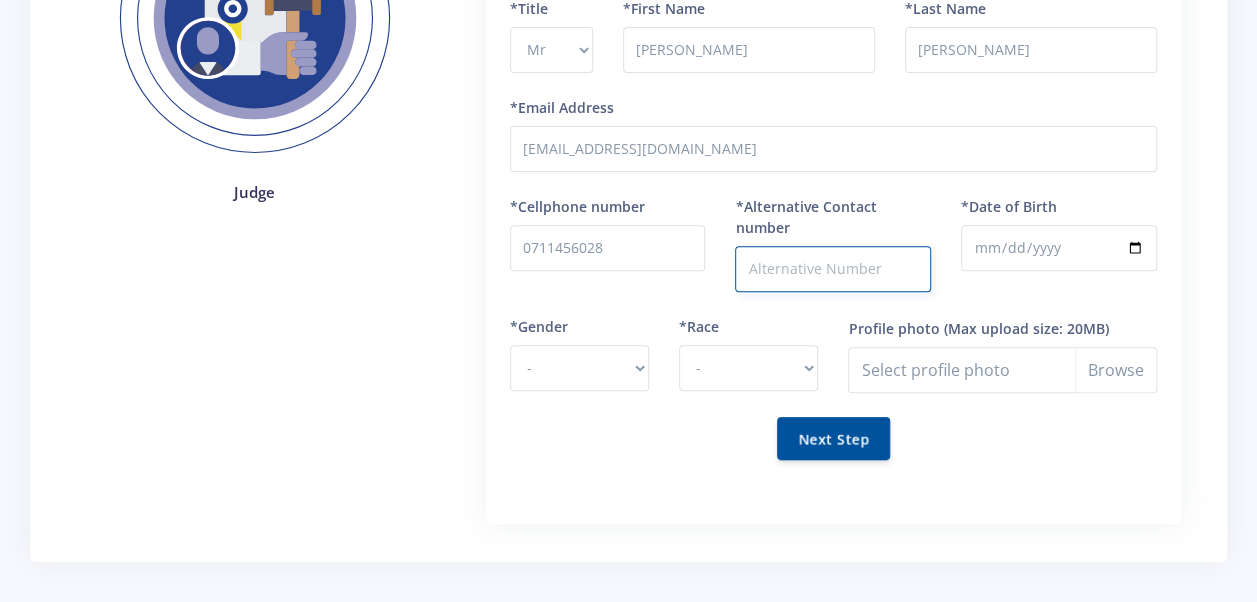 click on "*Alternative Contact number" at bounding box center [833, 269] 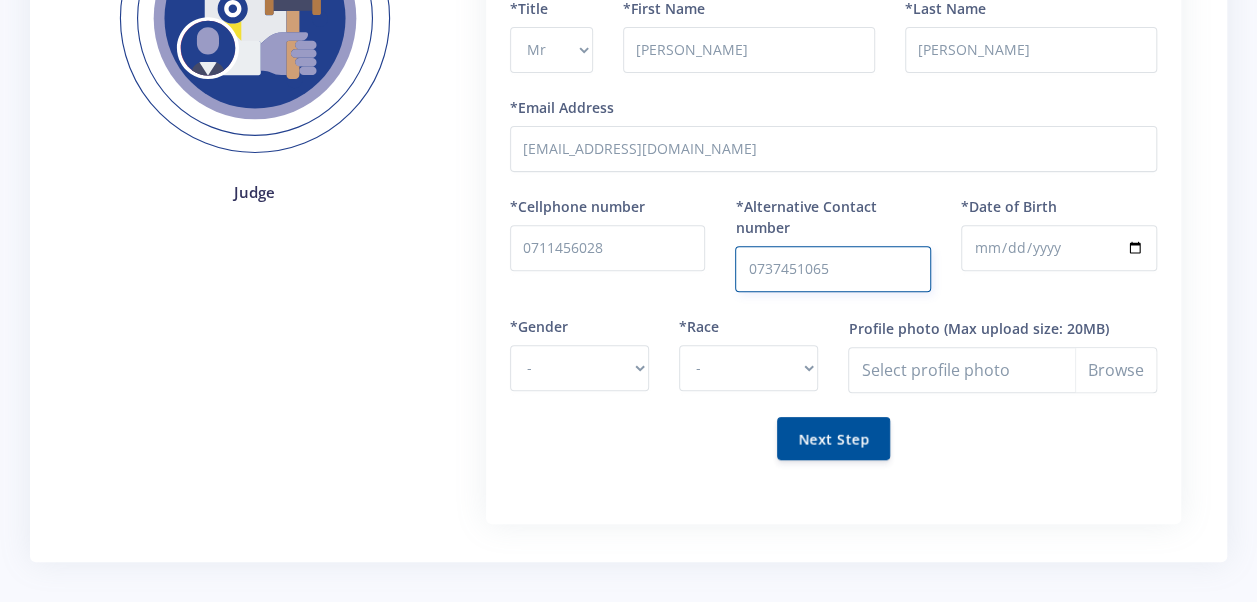 type on "0737451065" 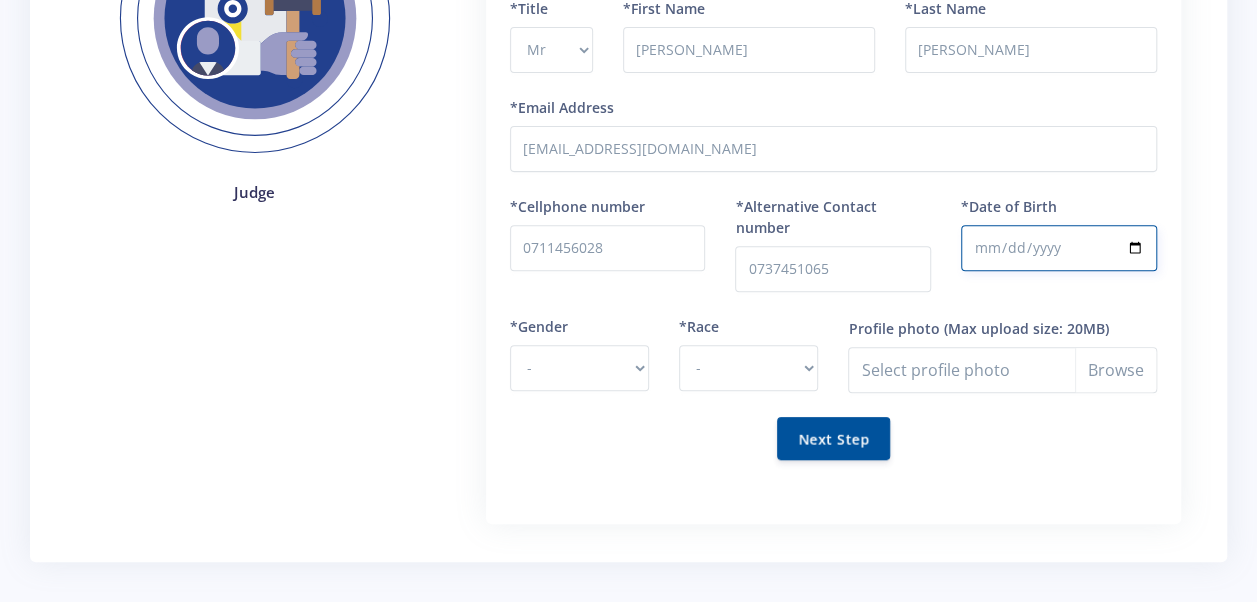 click on "*Date of Birth" at bounding box center (1059, 248) 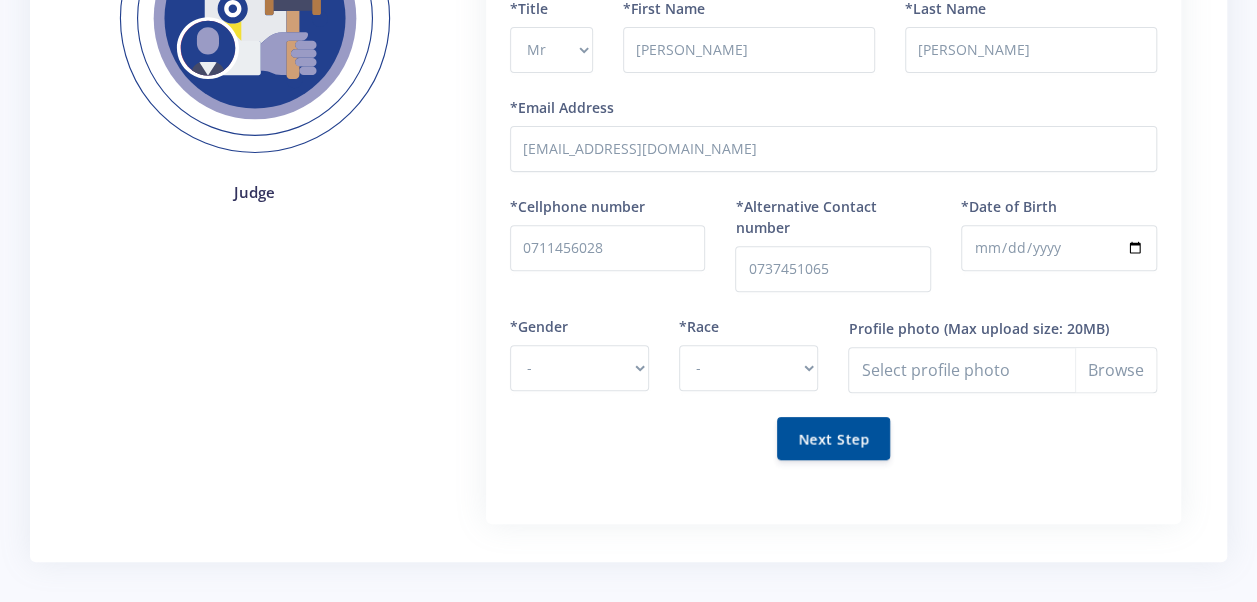 click on "*Gender
-
Male
Female" at bounding box center (579, 366) 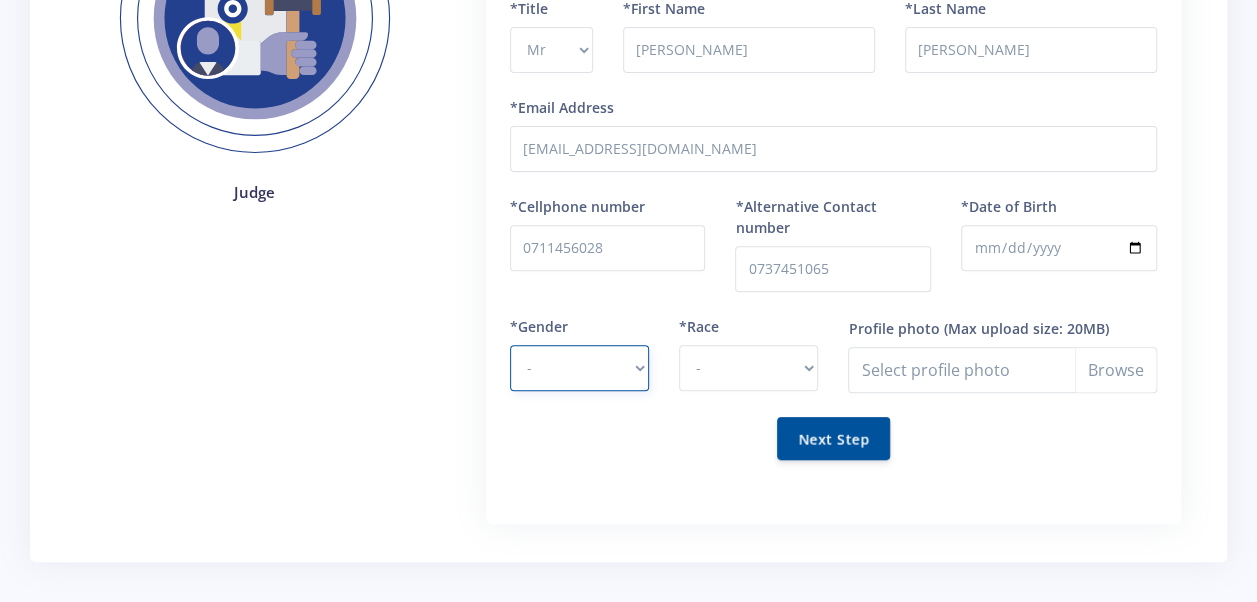 click on "-
Male
Female" at bounding box center [579, 368] 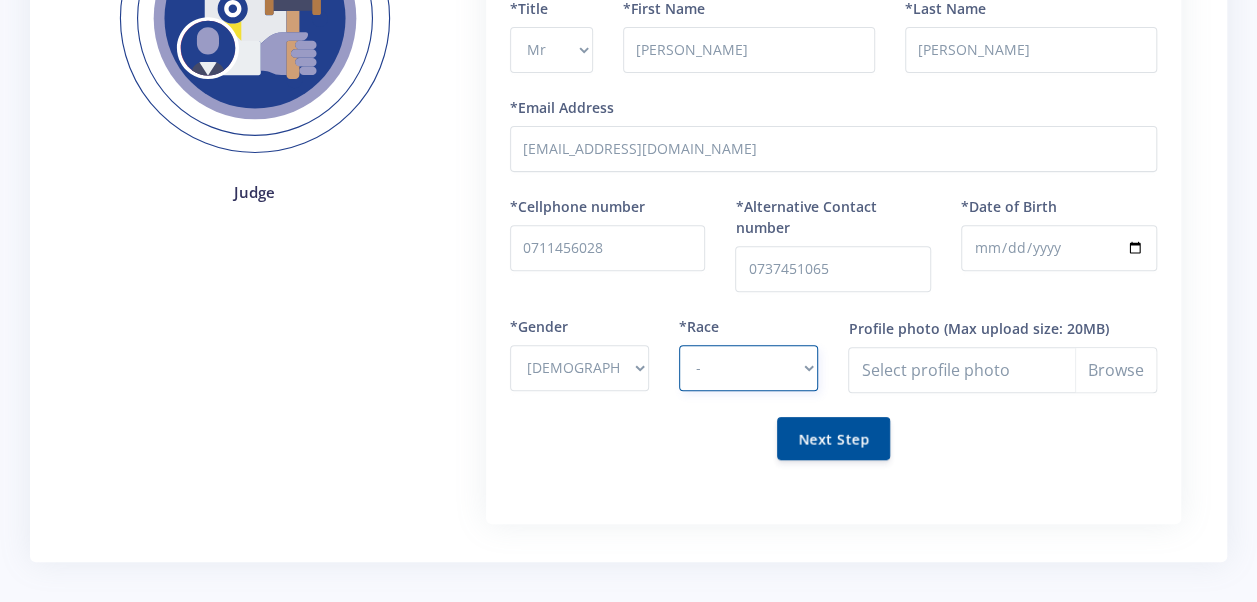 click on "-
African
Asian
Coloured
Indian
White
Other" at bounding box center [748, 368] 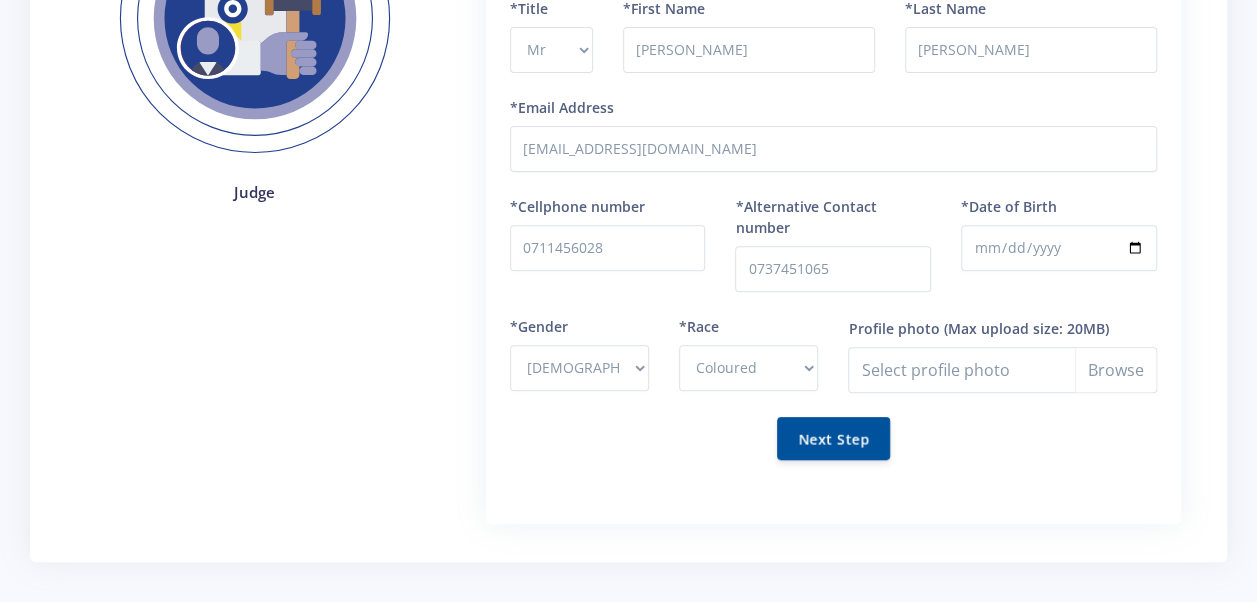 click on "Next
Step" at bounding box center [833, 438] 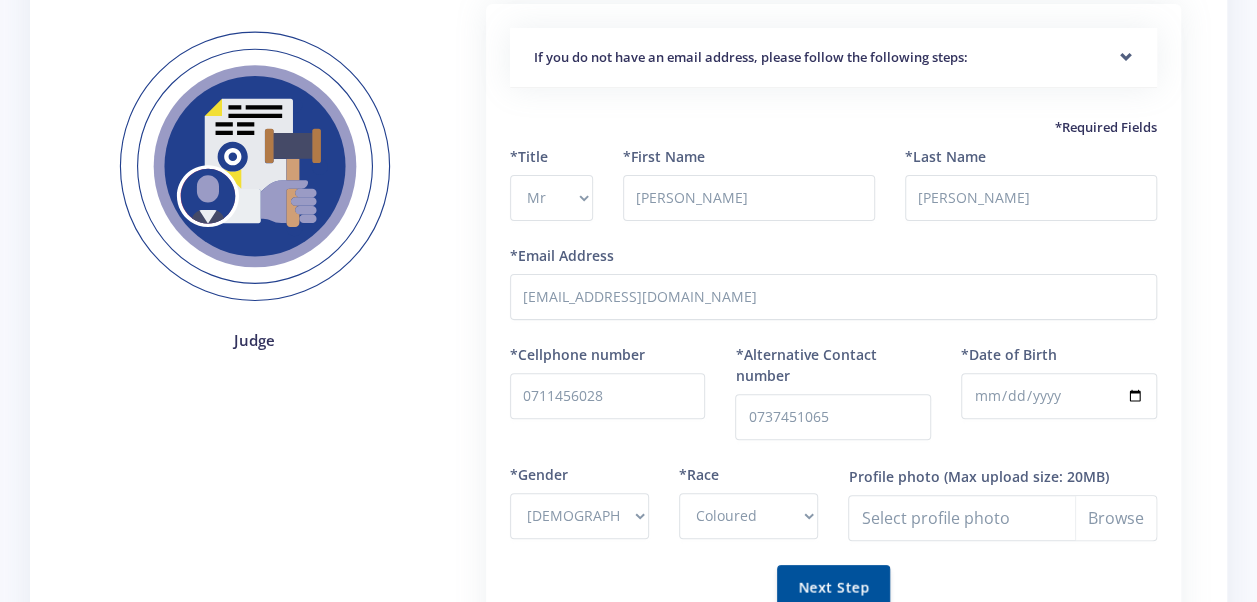 scroll, scrollTop: 156, scrollLeft: 0, axis: vertical 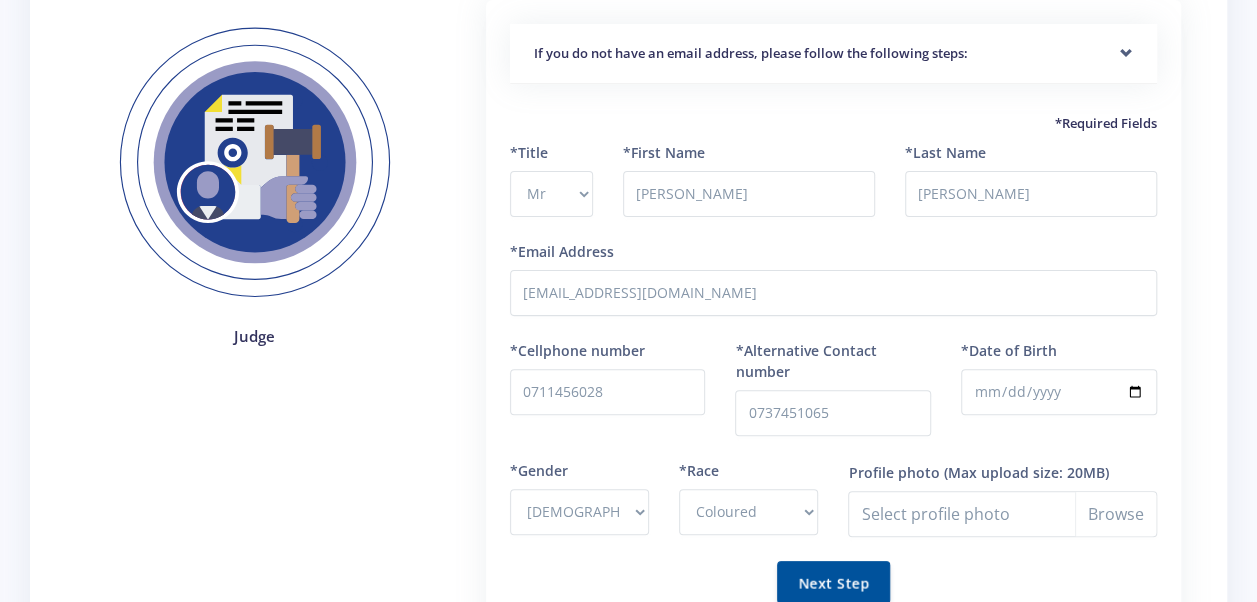 click on "*Alternative Contact number
0737451065" at bounding box center [833, 400] 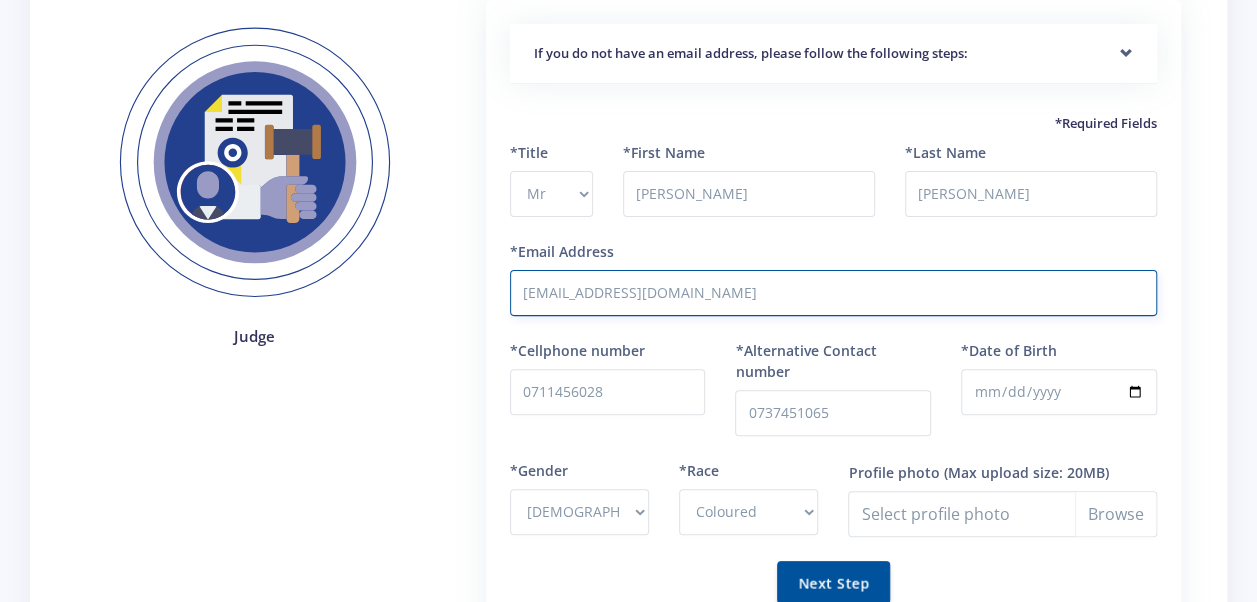 click on "JacobsSt@eskom.co.za" at bounding box center (833, 293) 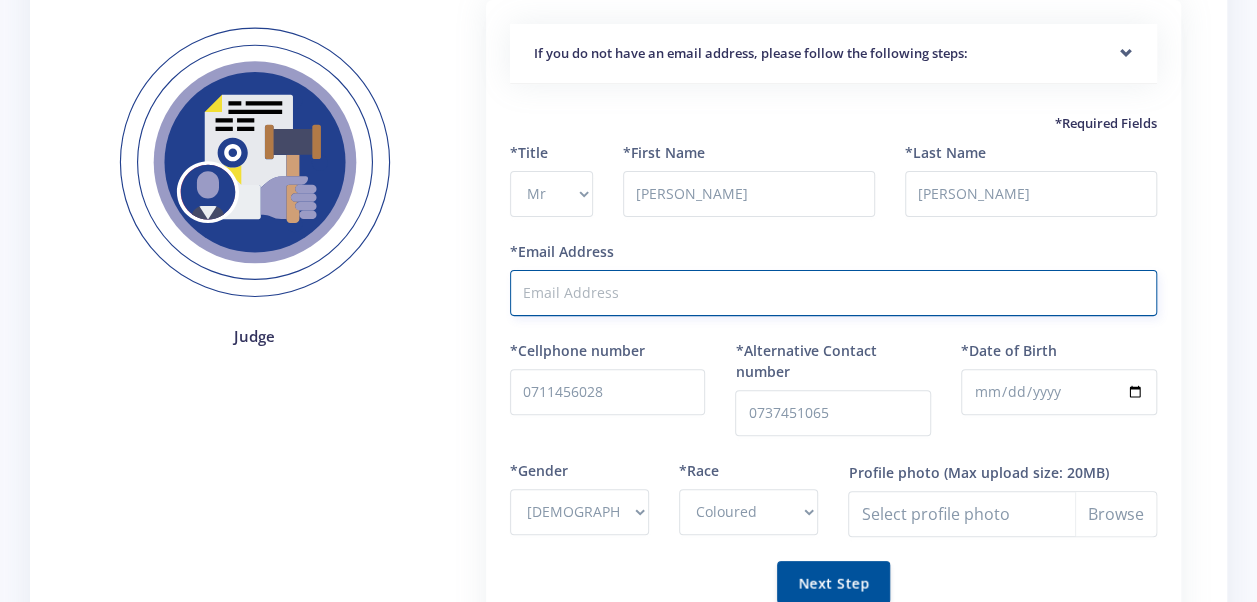click on "*Email Address" at bounding box center [833, 293] 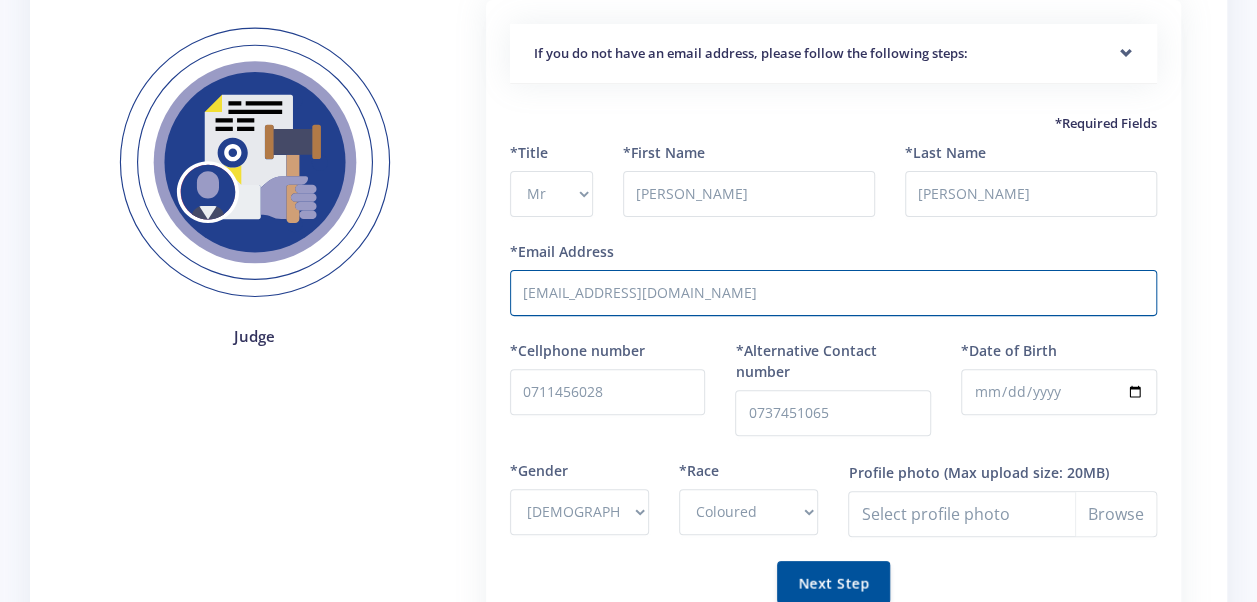 click on "*Last Name
Jacobs" at bounding box center (1031, 191) 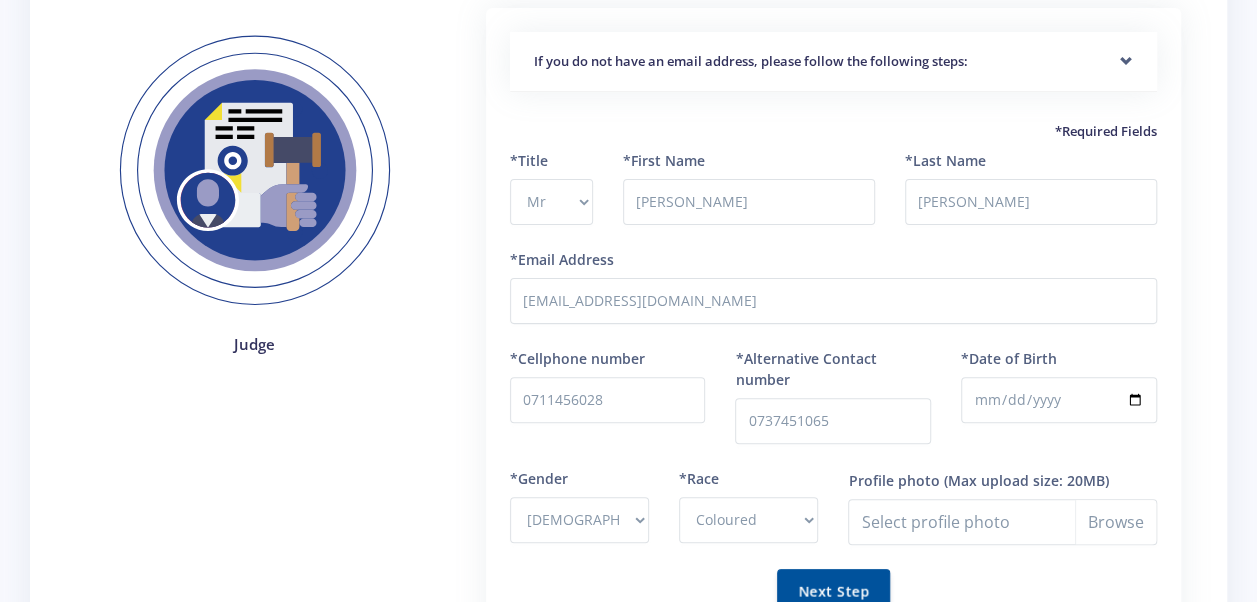 scroll, scrollTop: 414, scrollLeft: 0, axis: vertical 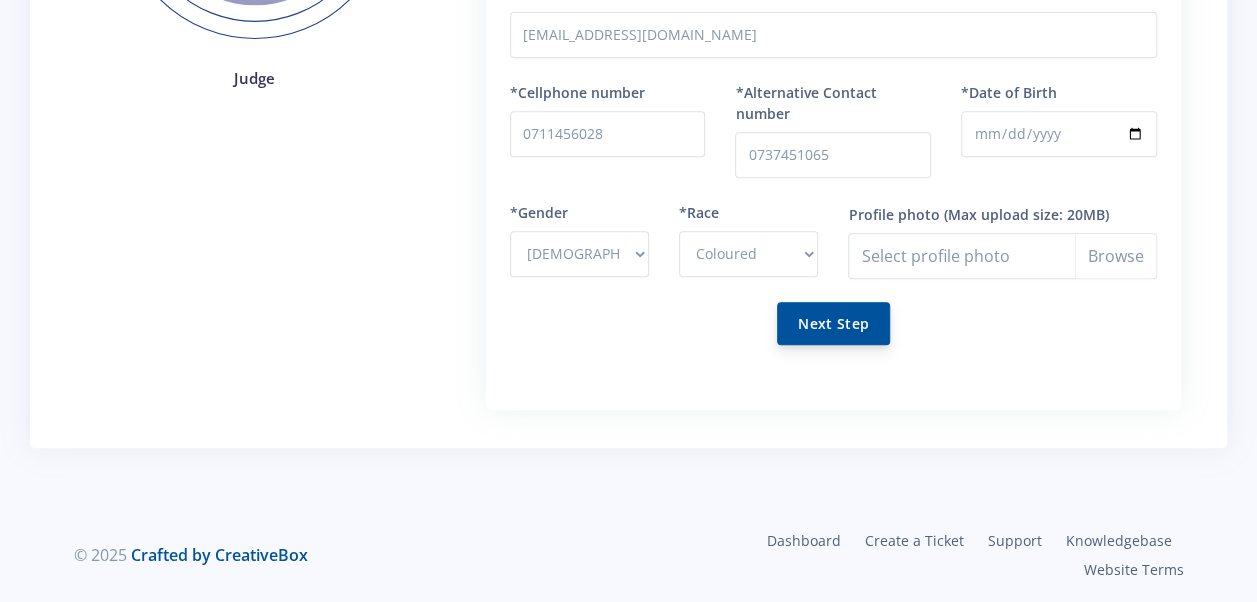 click on "Next
Step" at bounding box center [833, 323] 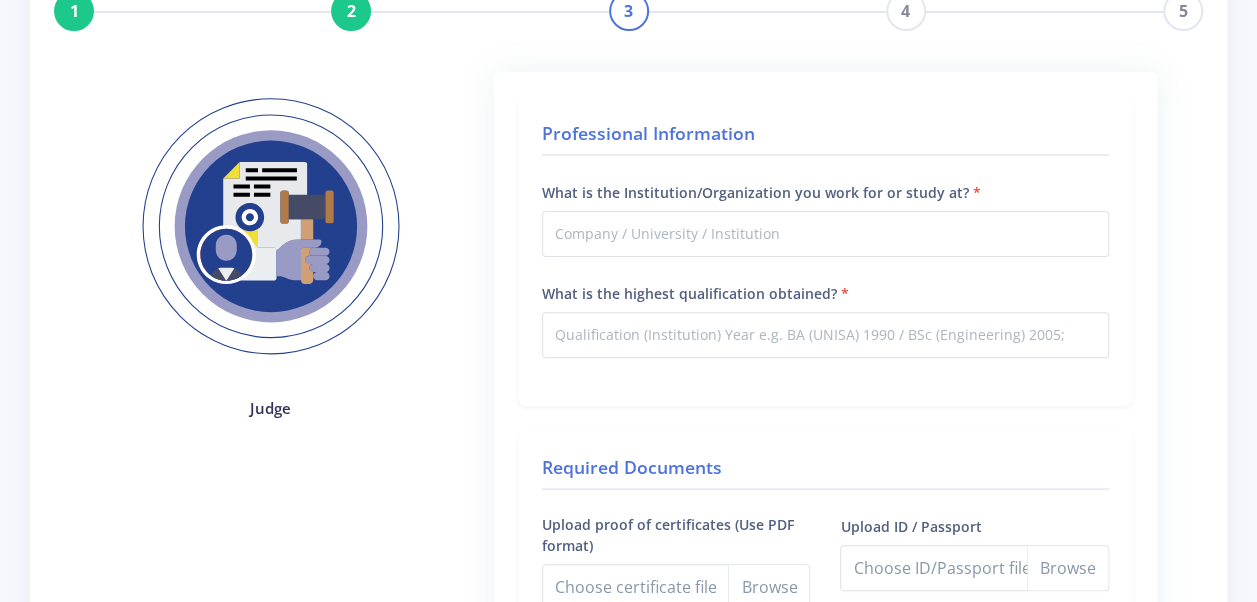 scroll, scrollTop: 200, scrollLeft: 0, axis: vertical 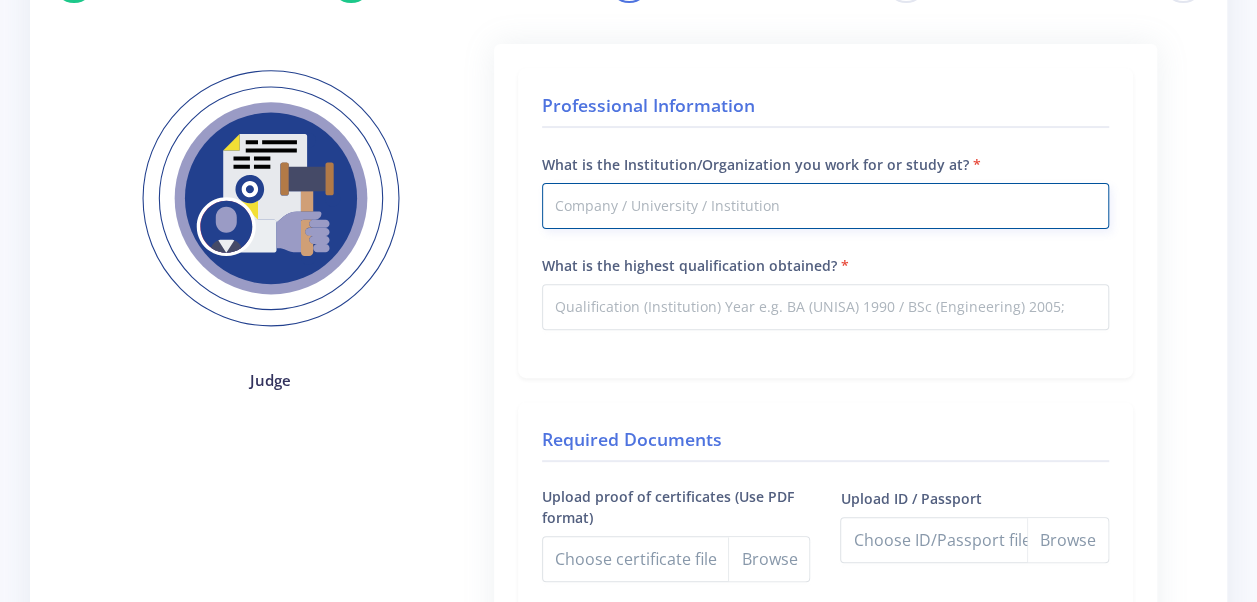 click on "What is the Institution/Organization you work for or study at?" at bounding box center [825, 206] 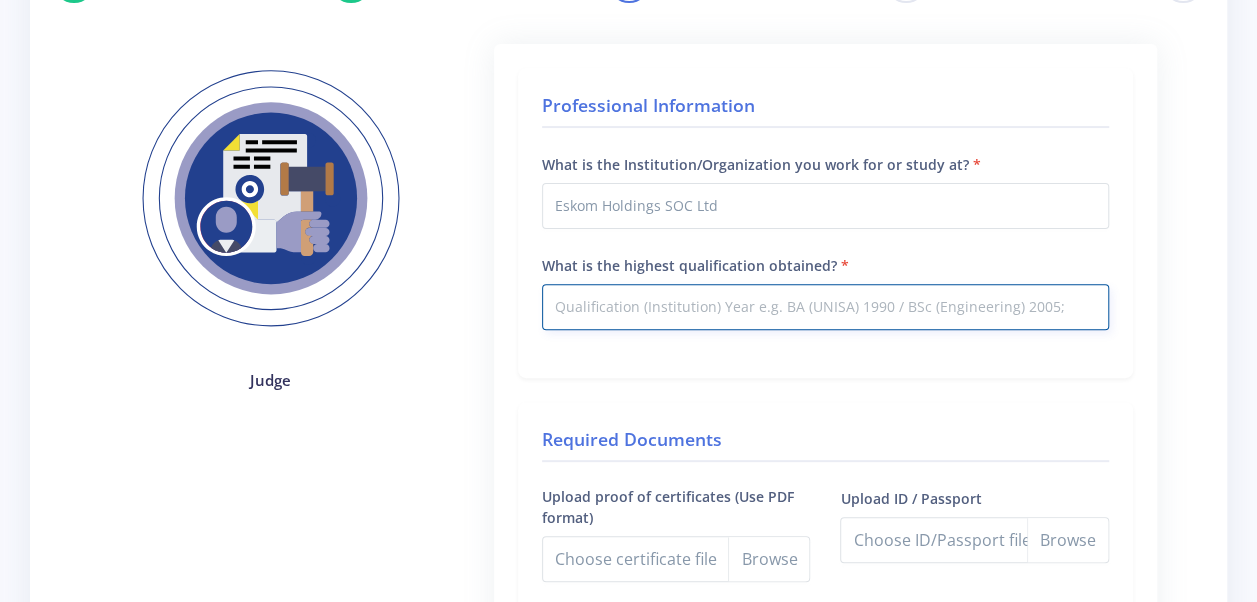 click on "What is the highest qualification obtained?" at bounding box center (825, 307) 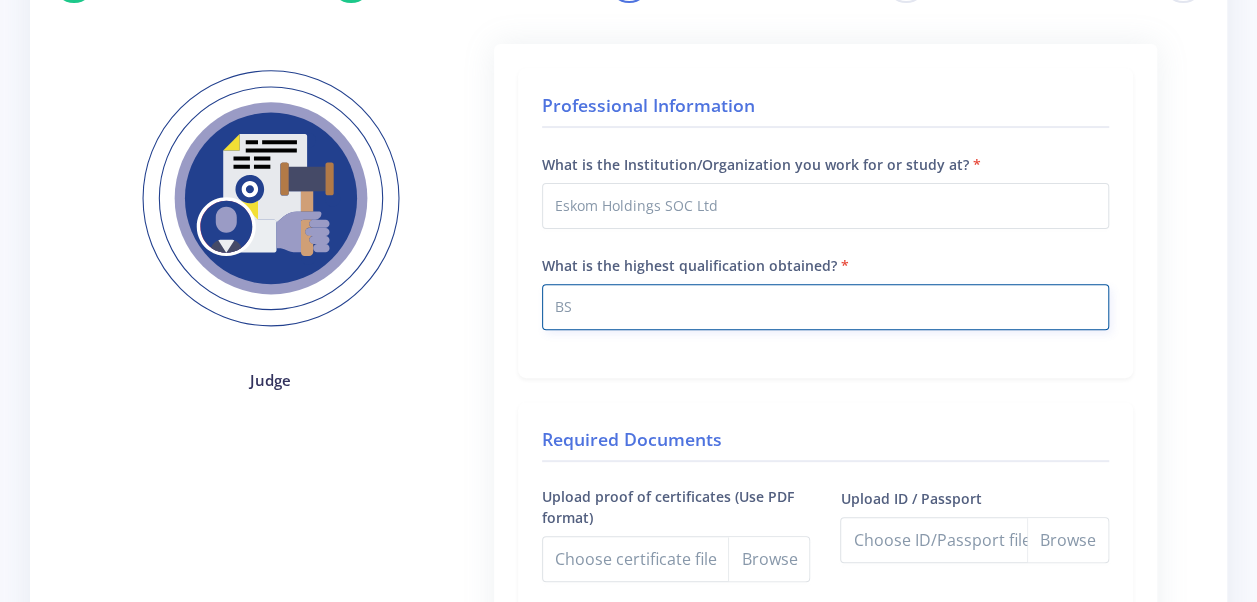 type on "B" 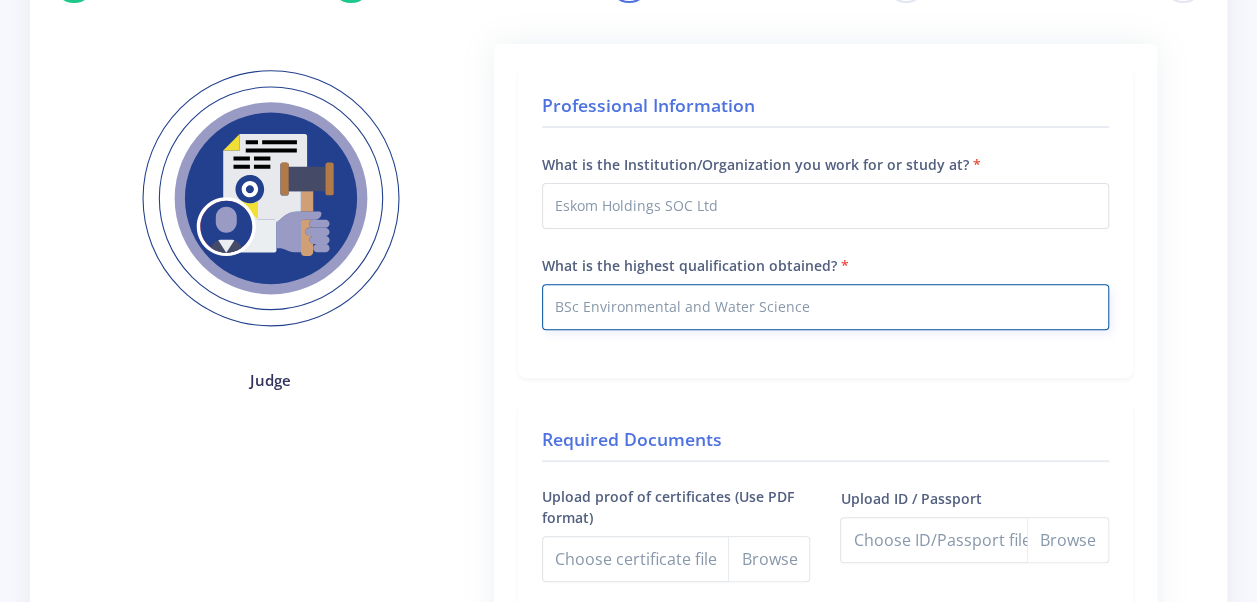 type on "BSc Environmental and Water Science" 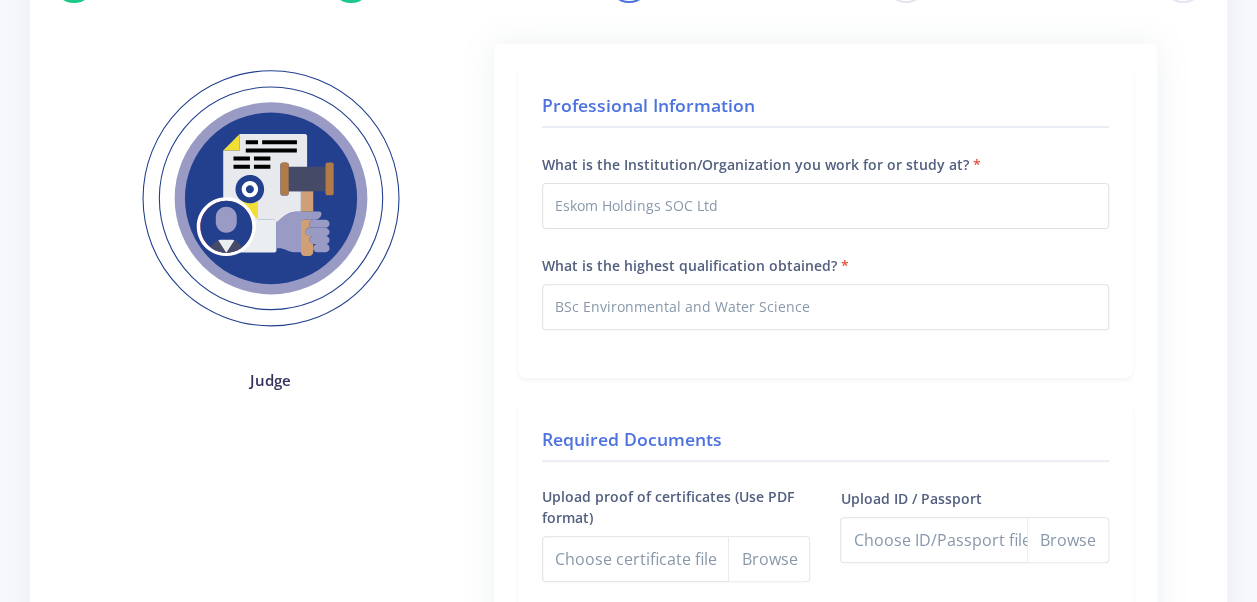 click on "Professional Information
What is the Institution/Organization you work for or study at?
Eskom Holdings SOC Ltd
What is the highest qualification obtained?
BSc Environmental and Water Science" at bounding box center (825, 223) 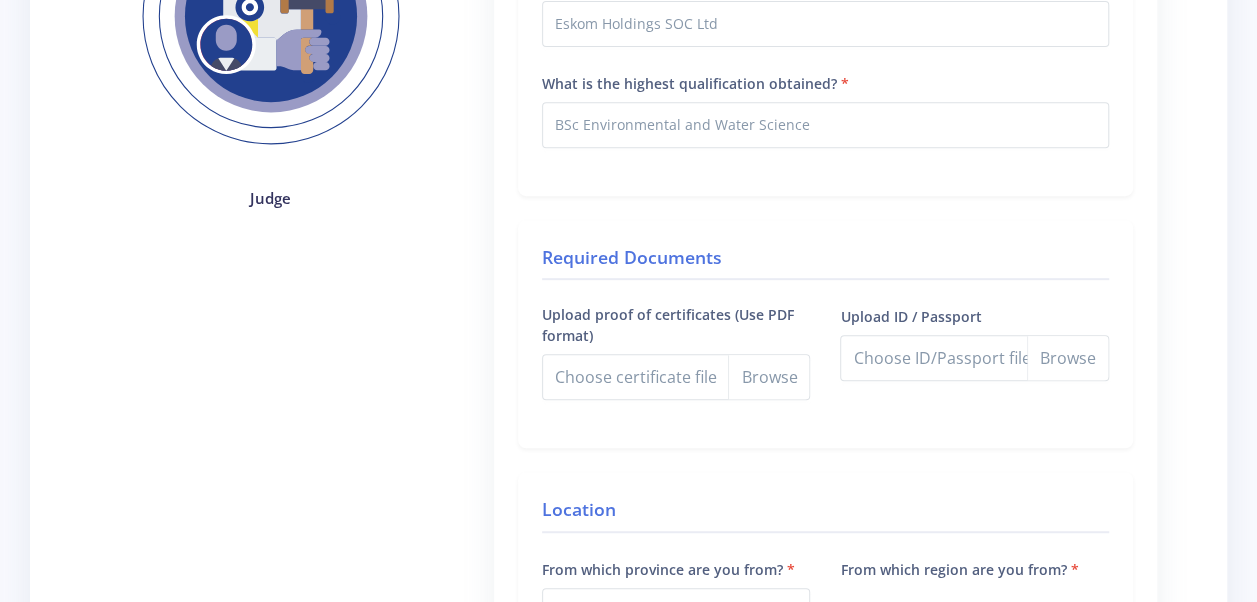 scroll, scrollTop: 385, scrollLeft: 0, axis: vertical 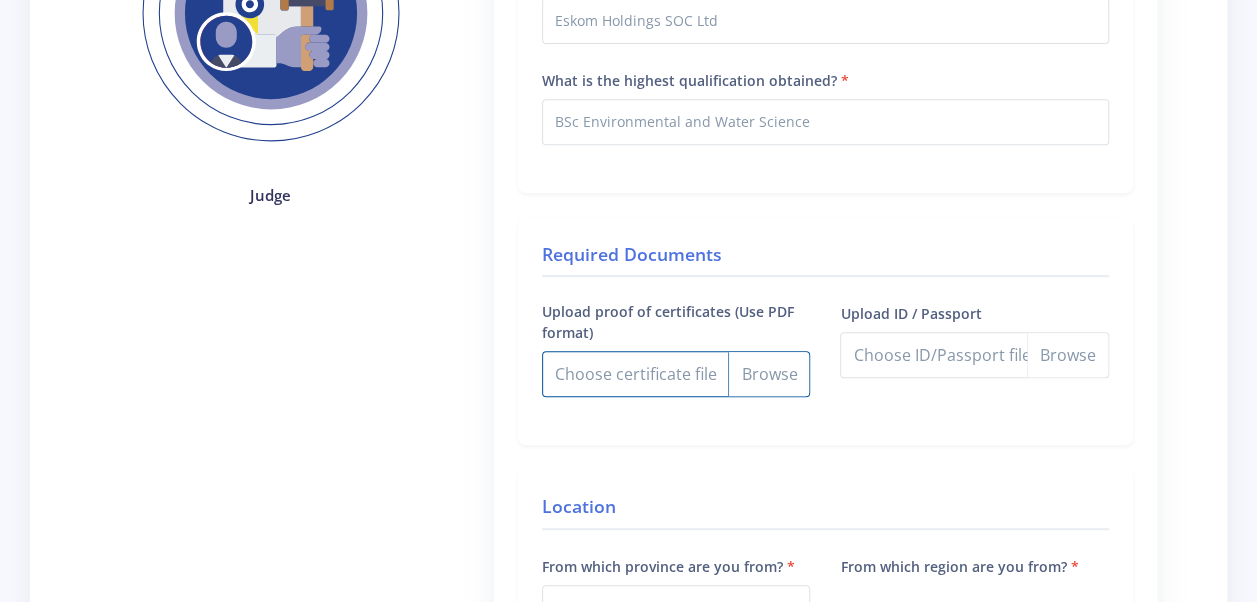 click on "Upload proof of certificates (Use PDF format)" at bounding box center [676, 374] 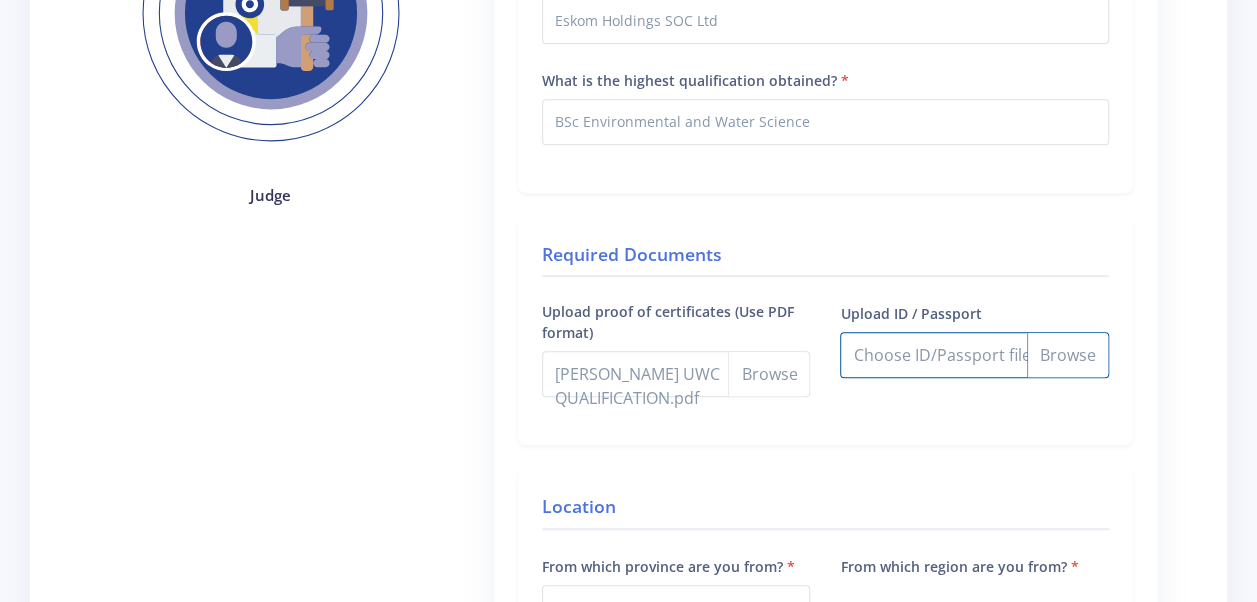 click on "Upload ID / Passport" at bounding box center (974, 355) 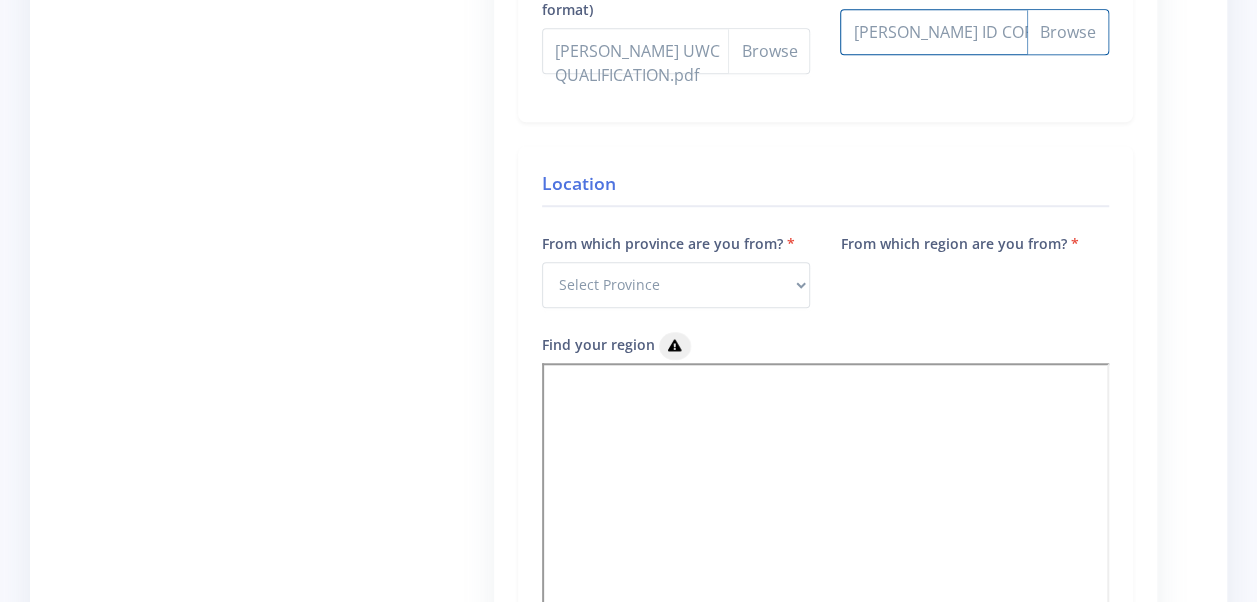 scroll, scrollTop: 885, scrollLeft: 0, axis: vertical 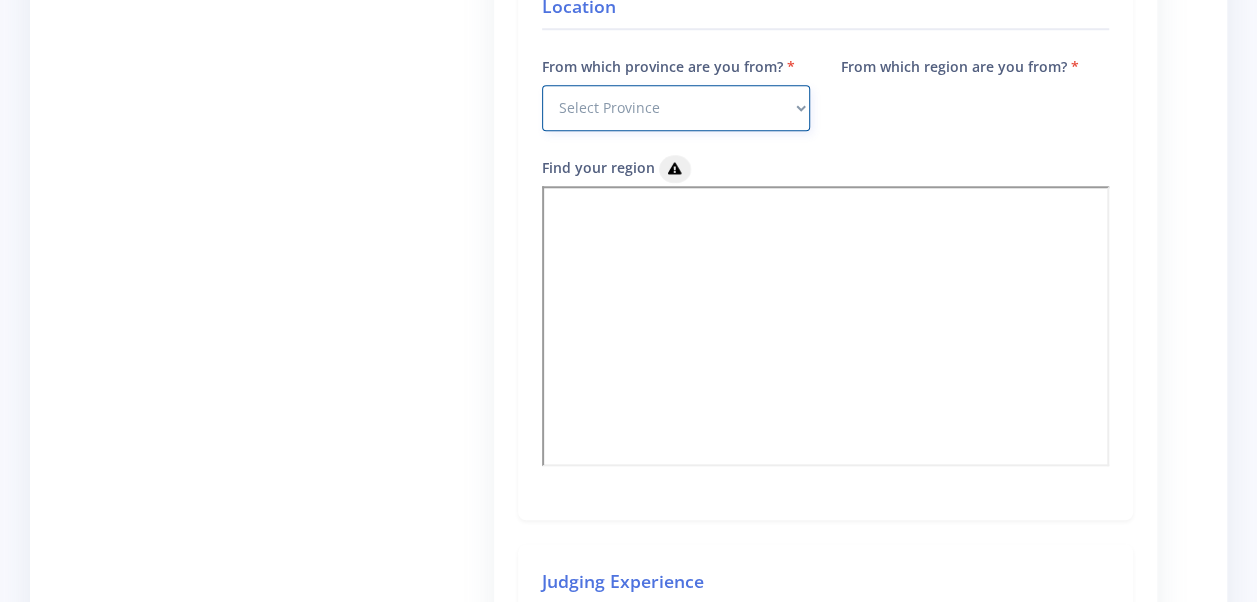 click on "Select Province
[GEOGRAPHIC_DATA]
[GEOGRAPHIC_DATA]
[GEOGRAPHIC_DATA]
[GEOGRAPHIC_DATA]" at bounding box center (676, 108) 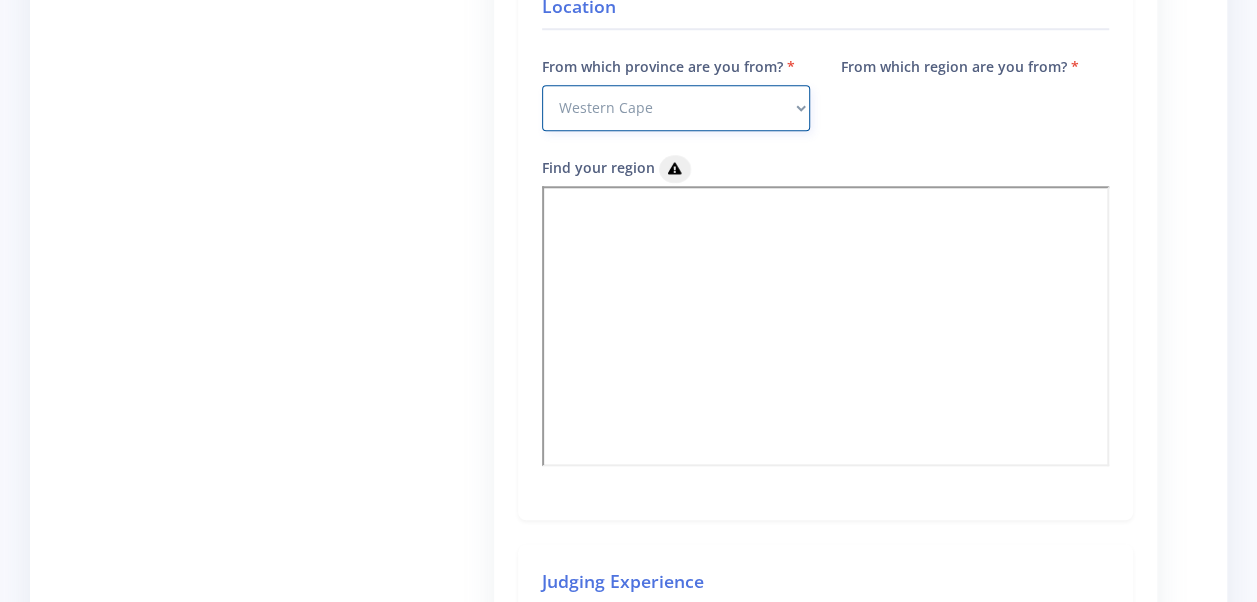 click on "Select Province
[GEOGRAPHIC_DATA]
[GEOGRAPHIC_DATA]
[GEOGRAPHIC_DATA]
[GEOGRAPHIC_DATA]" at bounding box center [676, 108] 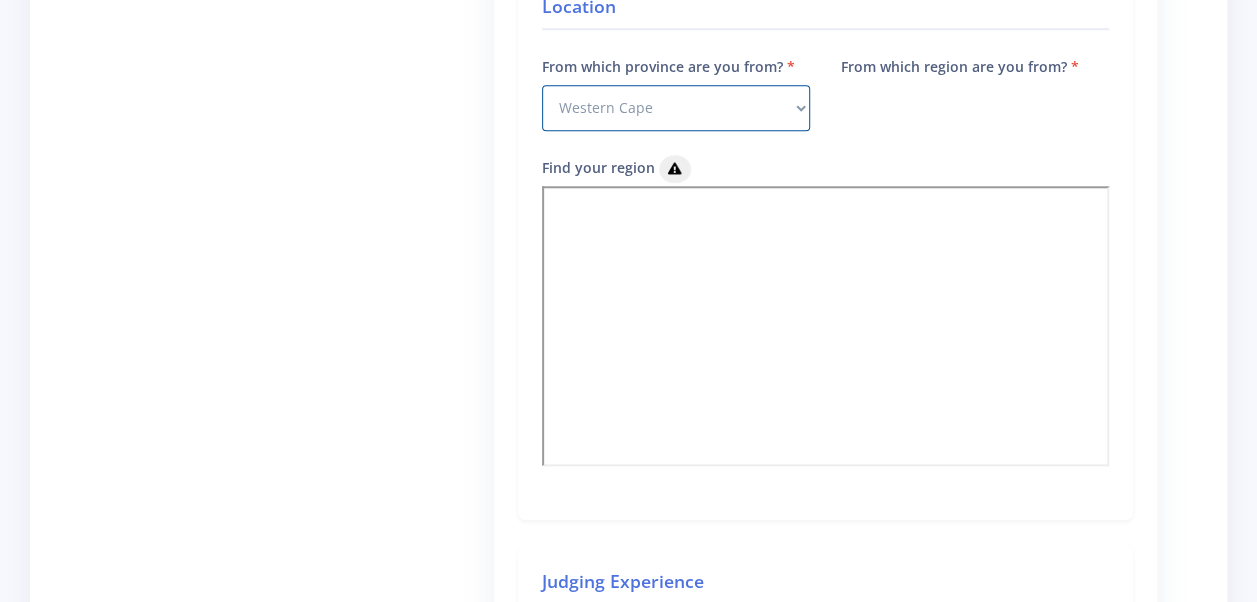 click on "From which region are you from?" at bounding box center [974, 104] 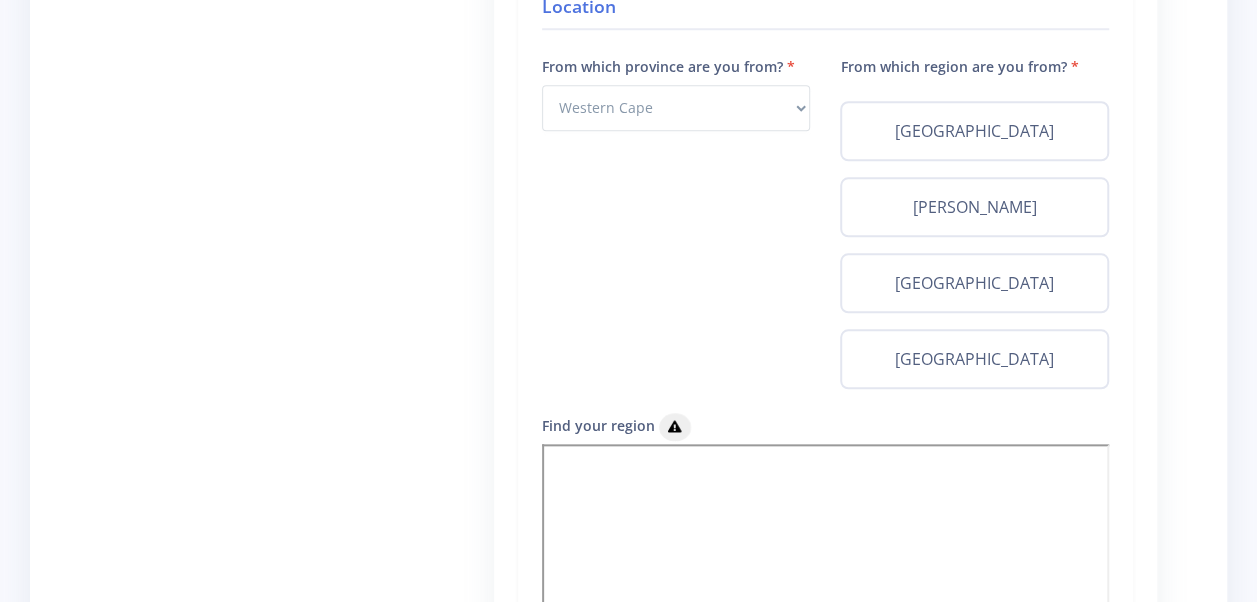 scroll, scrollTop: 785, scrollLeft: 0, axis: vertical 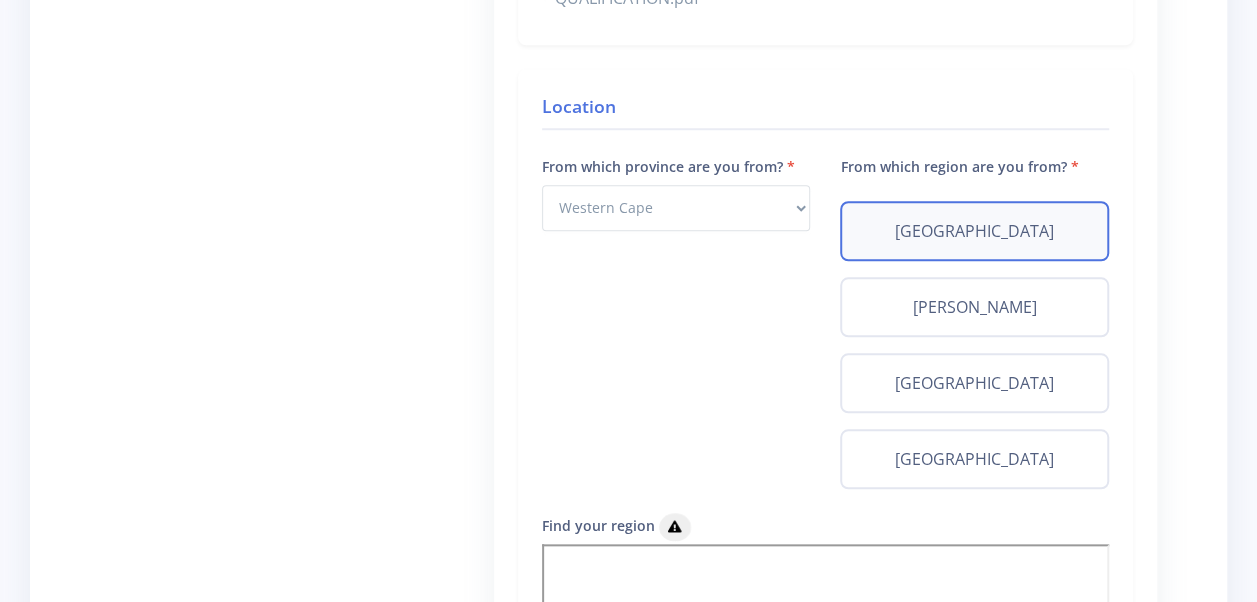 click on "[GEOGRAPHIC_DATA]" at bounding box center (974, 231) 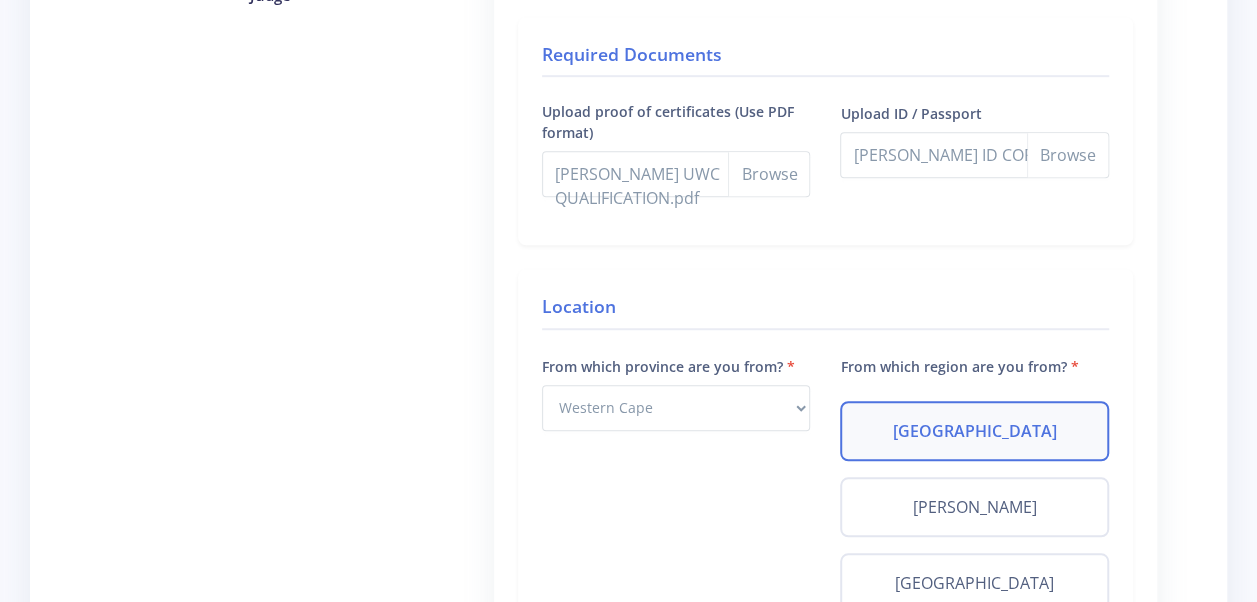 scroll, scrollTop: 885, scrollLeft: 0, axis: vertical 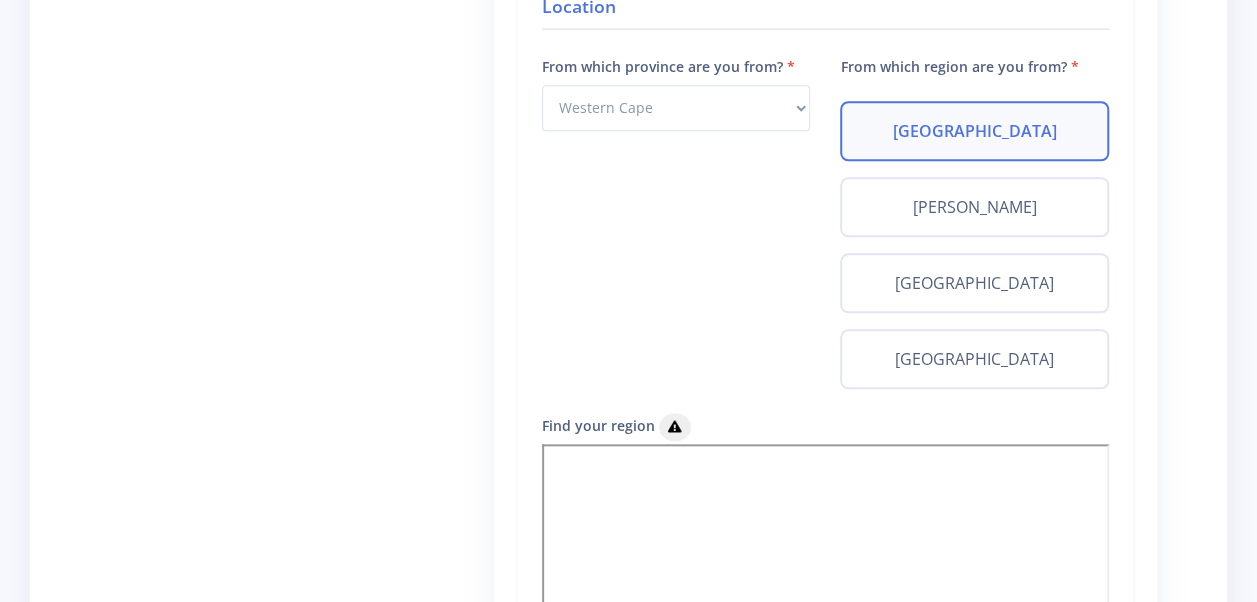 click on "[GEOGRAPHIC_DATA]" at bounding box center (974, 131) 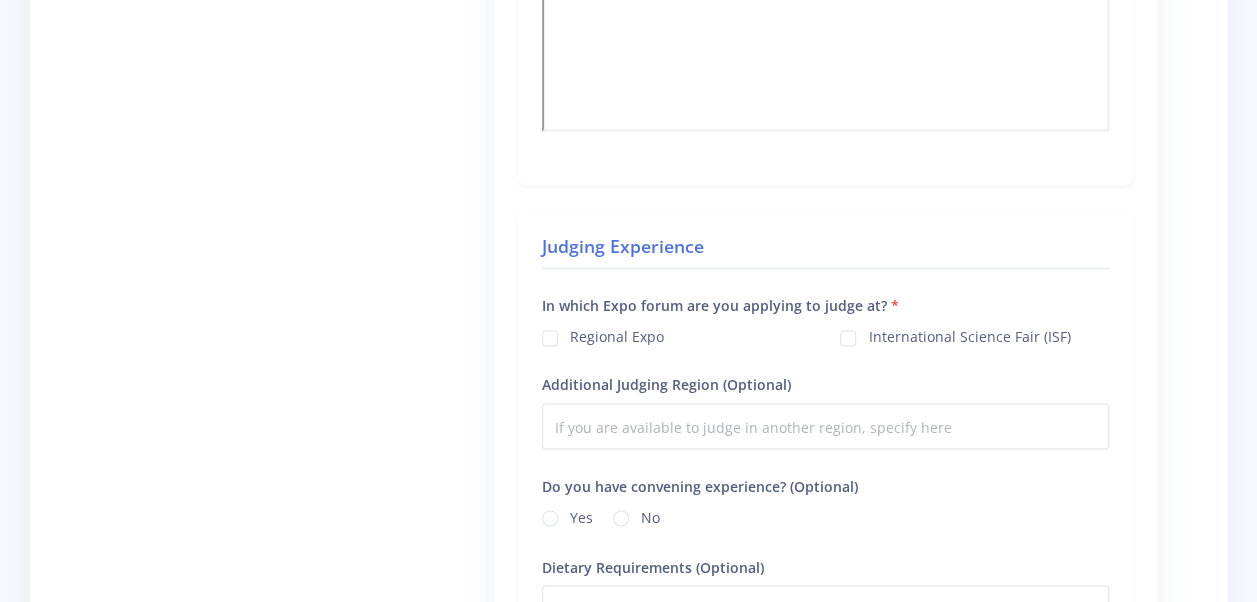 scroll, scrollTop: 1485, scrollLeft: 0, axis: vertical 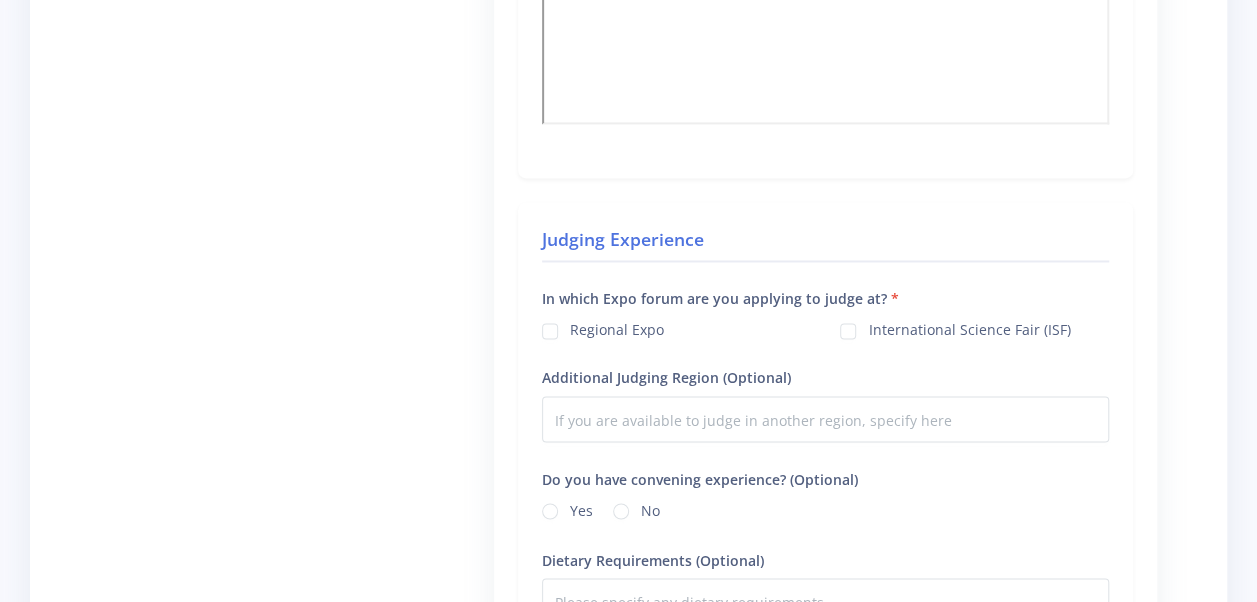 click on "Regional Expo" at bounding box center (617, 327) 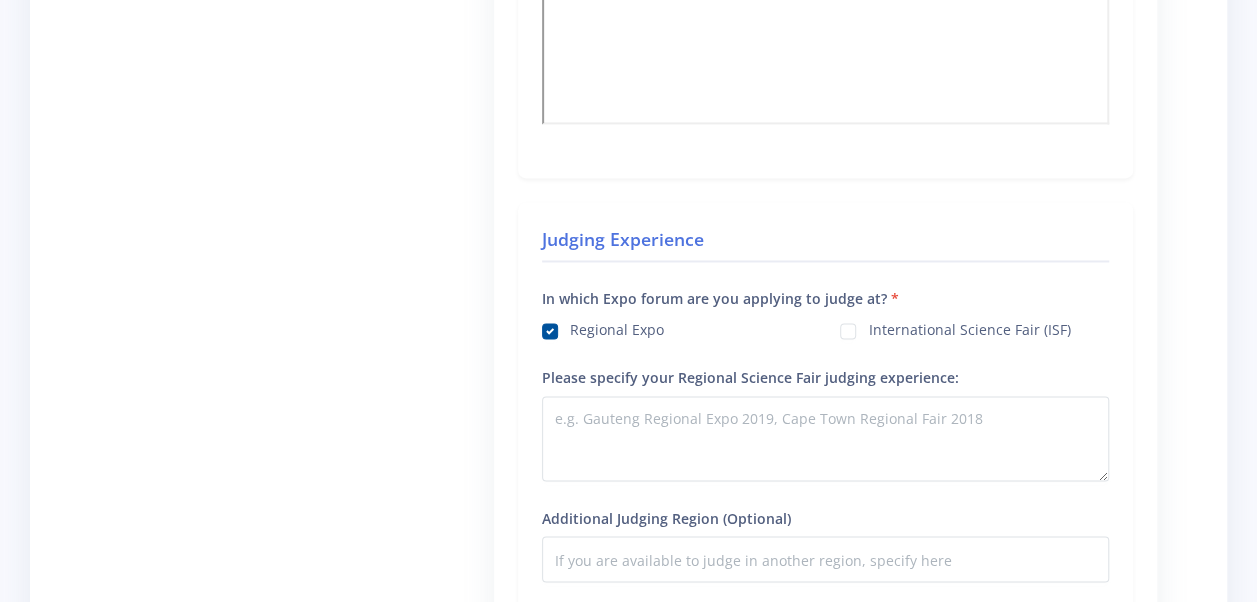 click on "International Science Fair (ISF)" at bounding box center (969, 327) 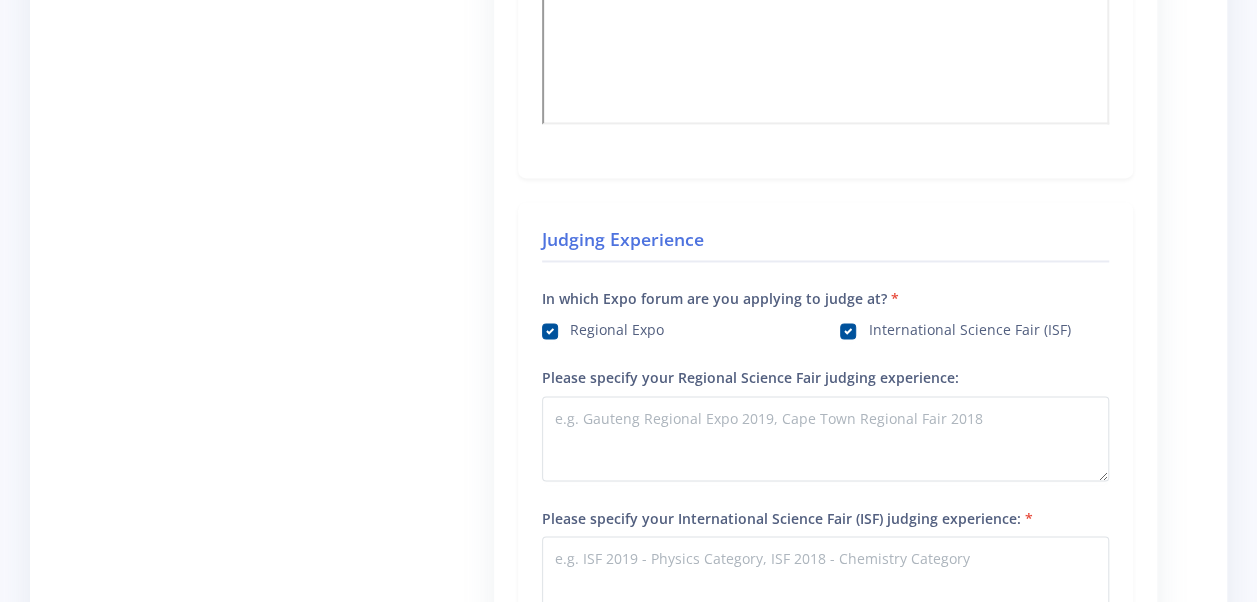 click on "International Science Fair (ISF)" at bounding box center [969, 327] 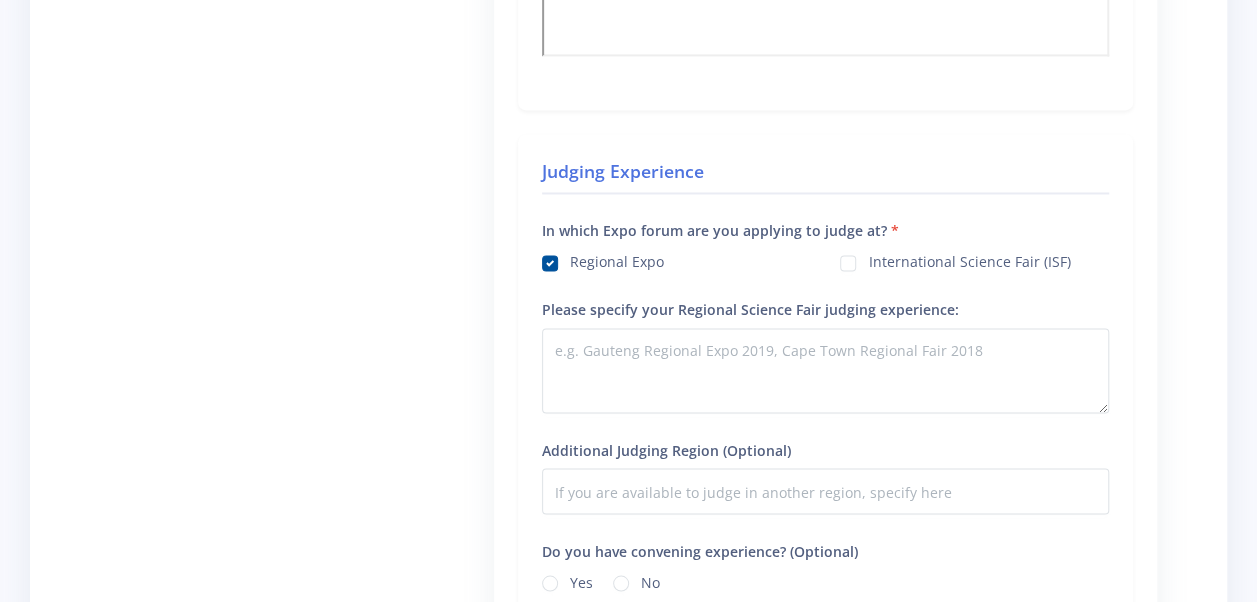 scroll, scrollTop: 1585, scrollLeft: 0, axis: vertical 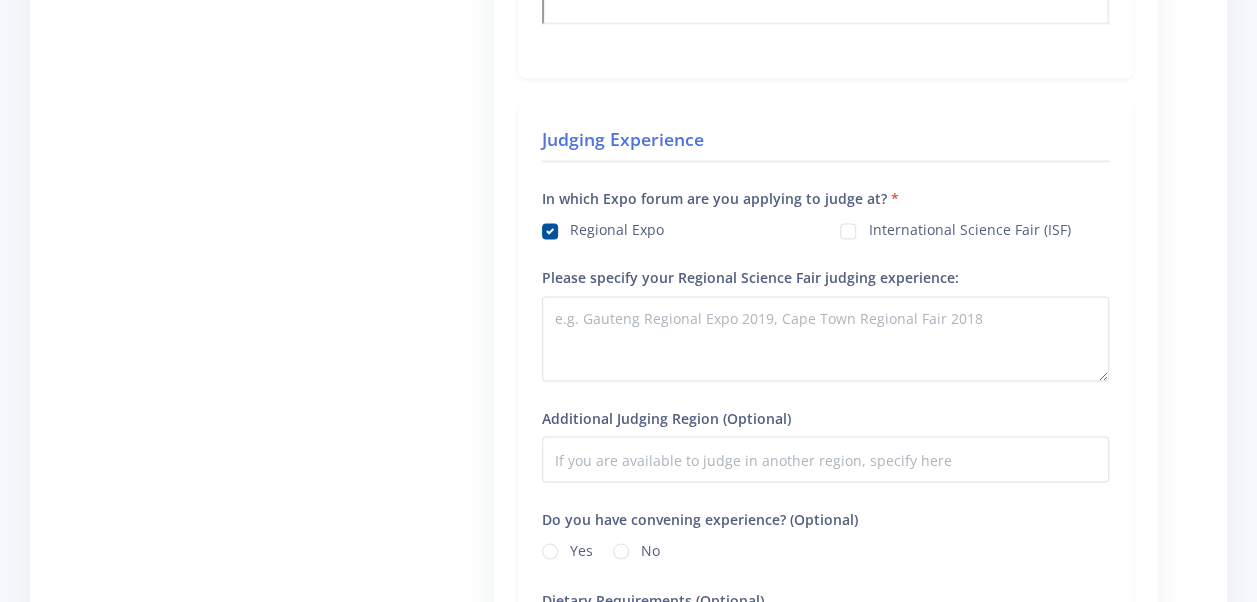 click on "International Science Fair (ISF)" at bounding box center [969, 227] 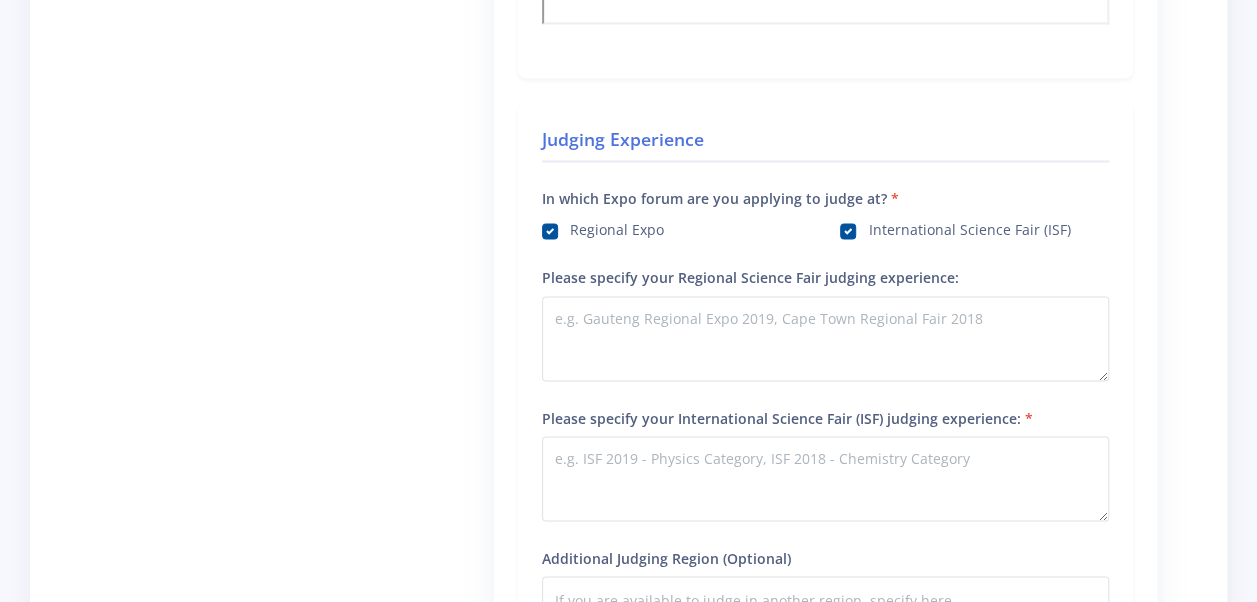 click on "International Science Fair (ISF)" at bounding box center [969, 227] 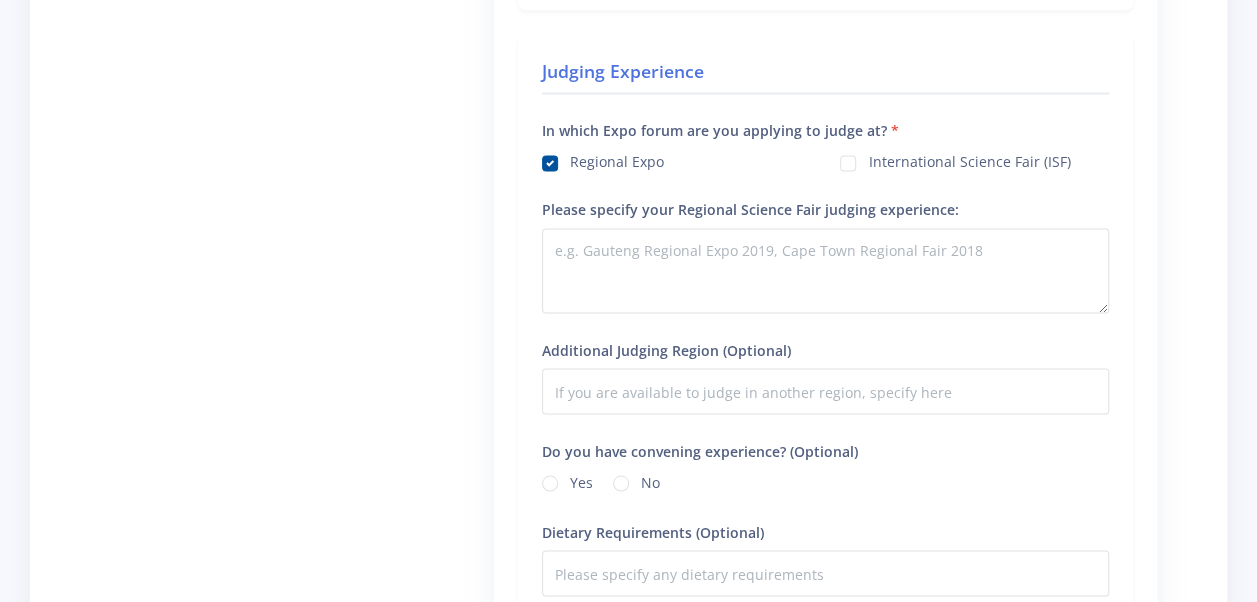 scroll, scrollTop: 1685, scrollLeft: 0, axis: vertical 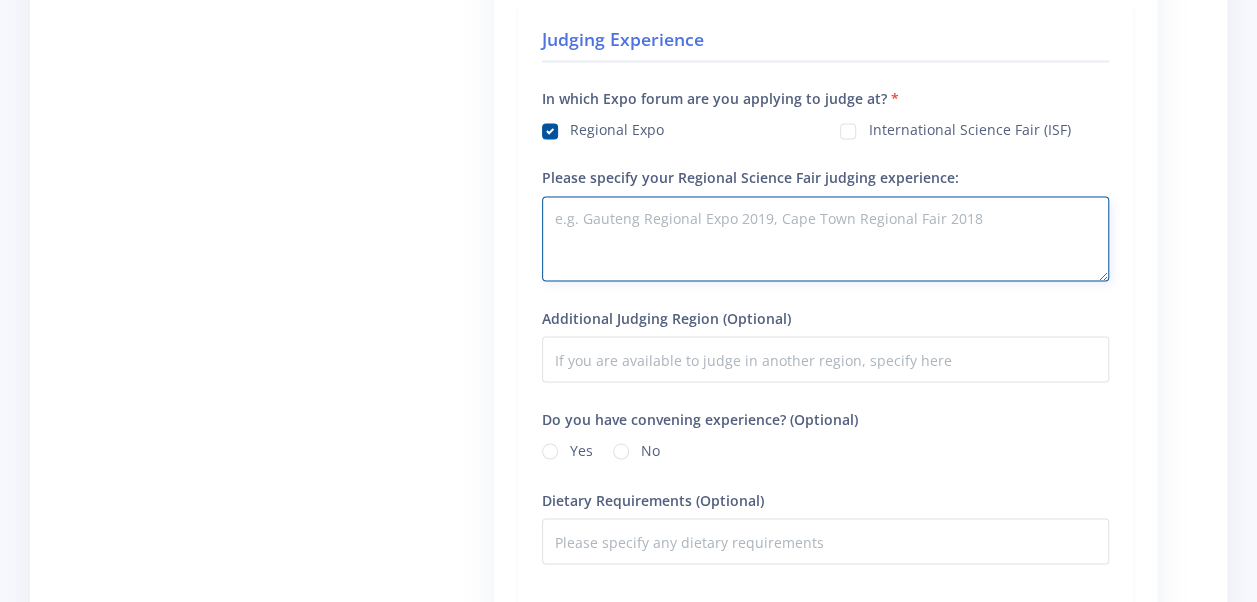 click on "Please specify your Regional Science Fair judging experience:" at bounding box center (825, 238) 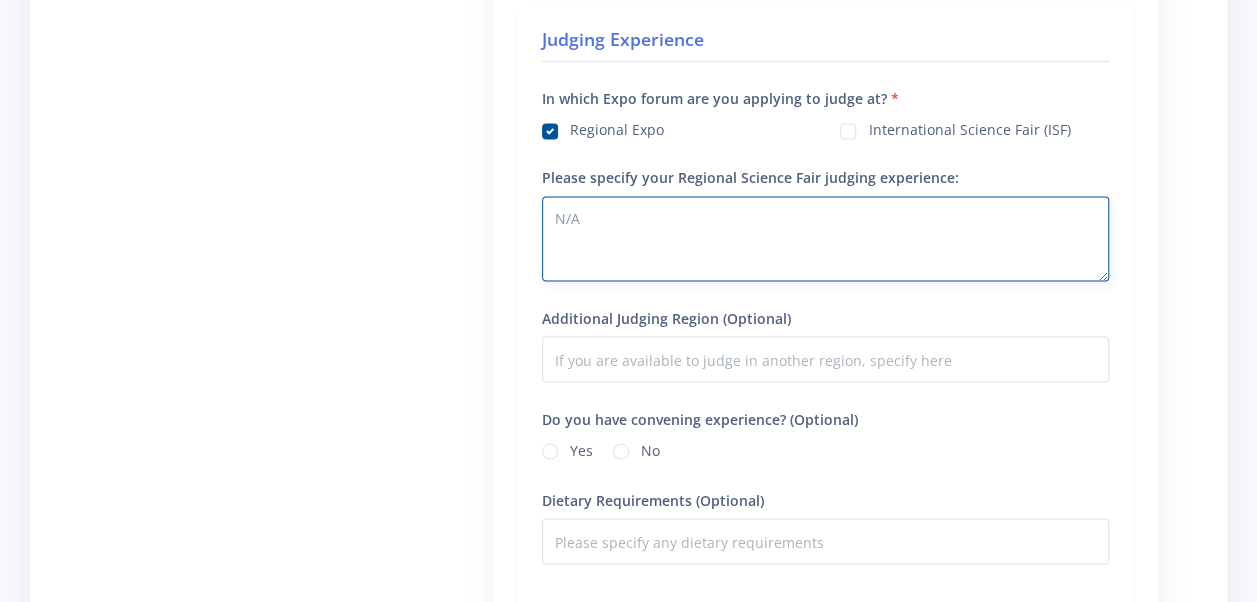 type on "N/A" 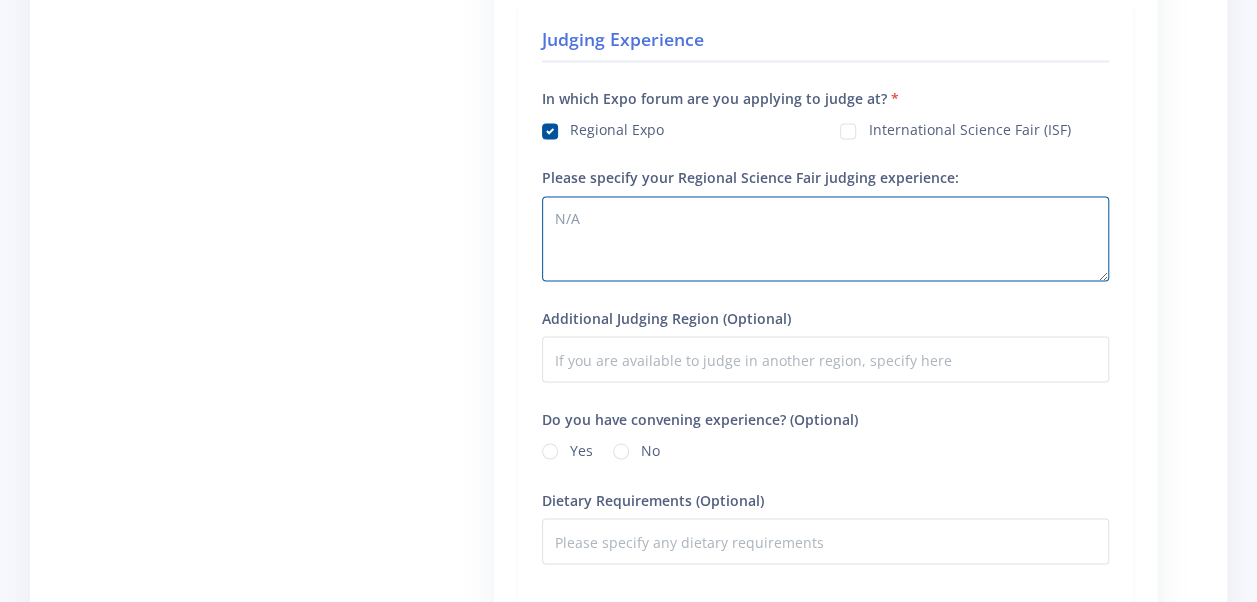 click on "Judging Experience
In which Expo forum are you applying to judge at?
Regional Expo
International Science Fair (ISF)
N/A Yes No" at bounding box center [825, 307] 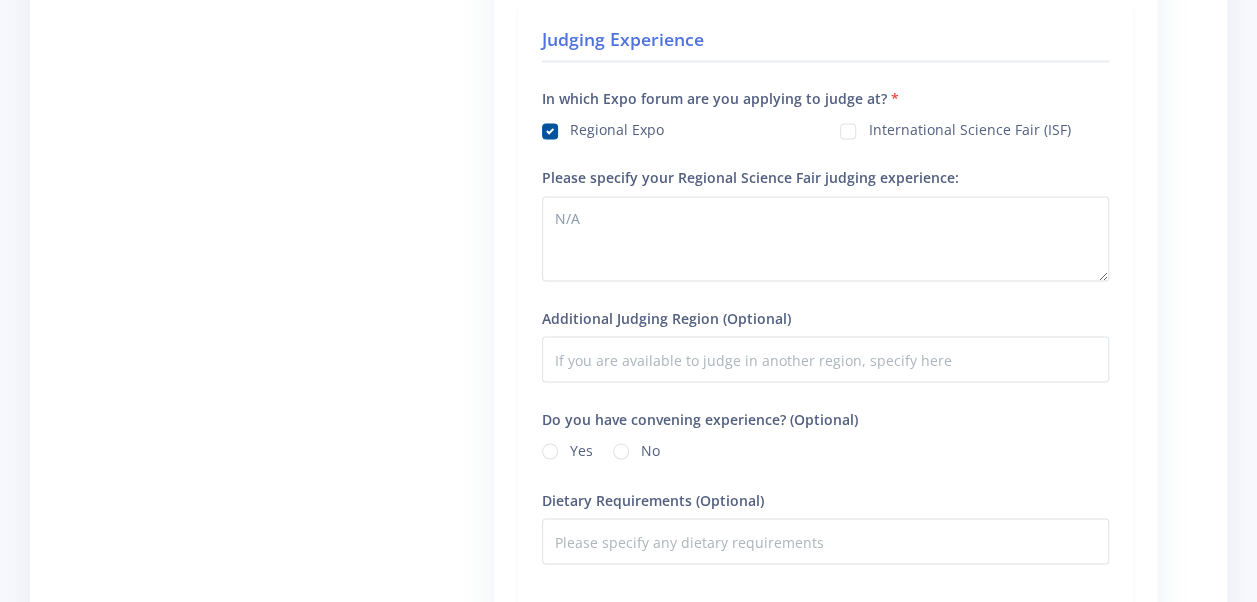 click on "Do you have convening experience? (Optional)
Yes
No" at bounding box center (825, 434) 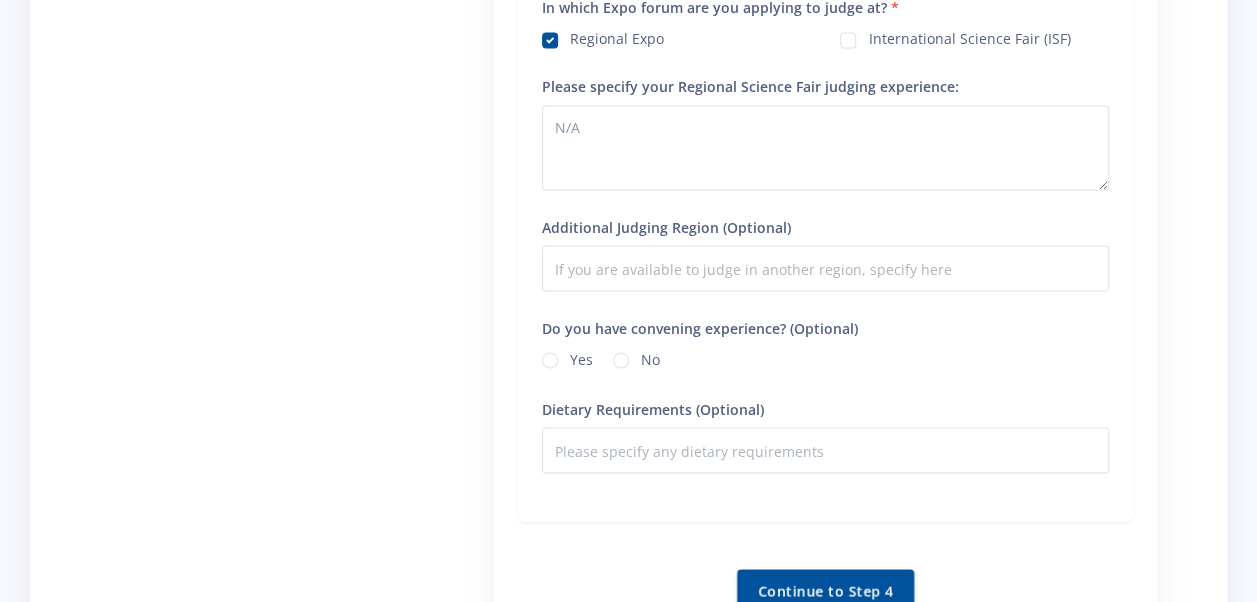 scroll, scrollTop: 1777, scrollLeft: 0, axis: vertical 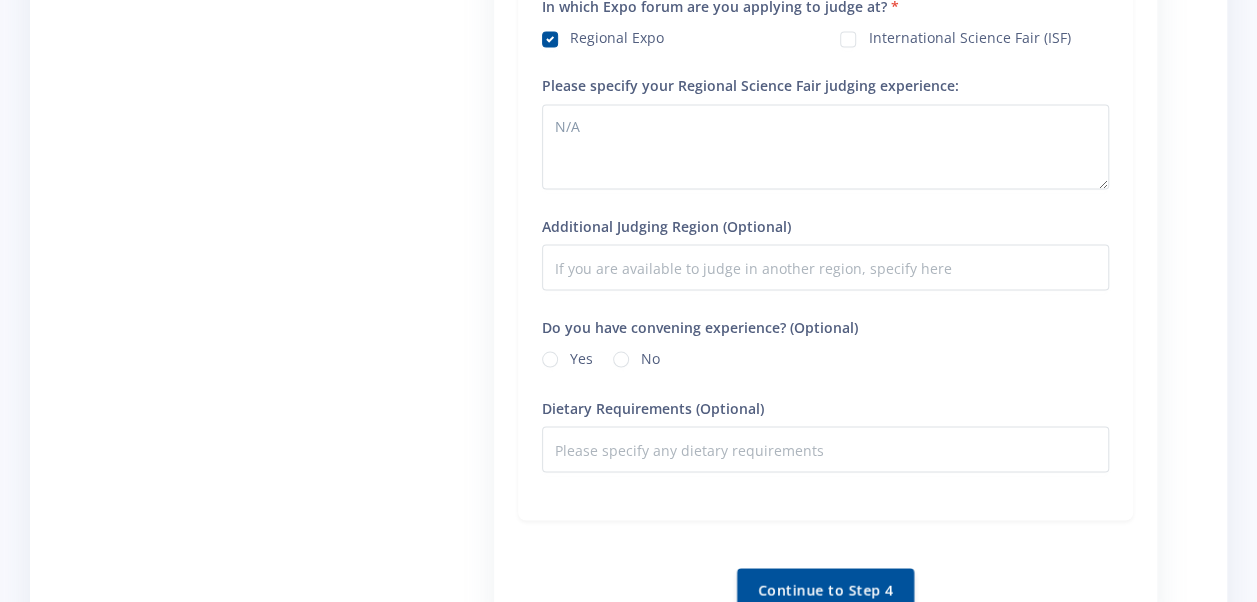 click on "Yes" at bounding box center [581, 355] 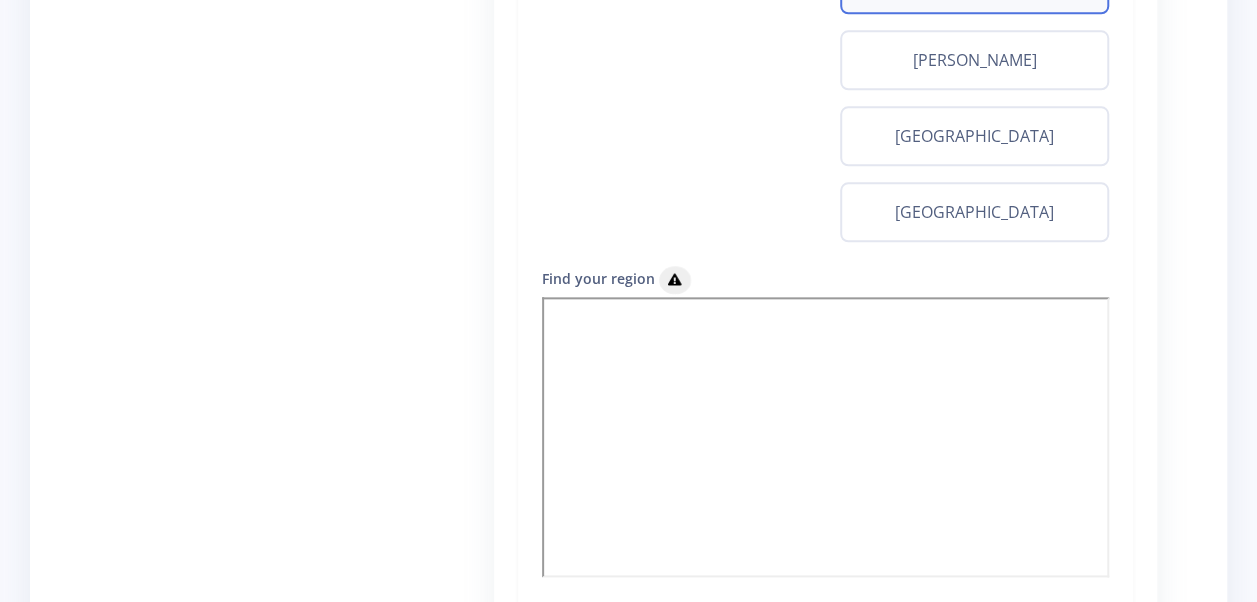 scroll, scrollTop: 932, scrollLeft: 0, axis: vertical 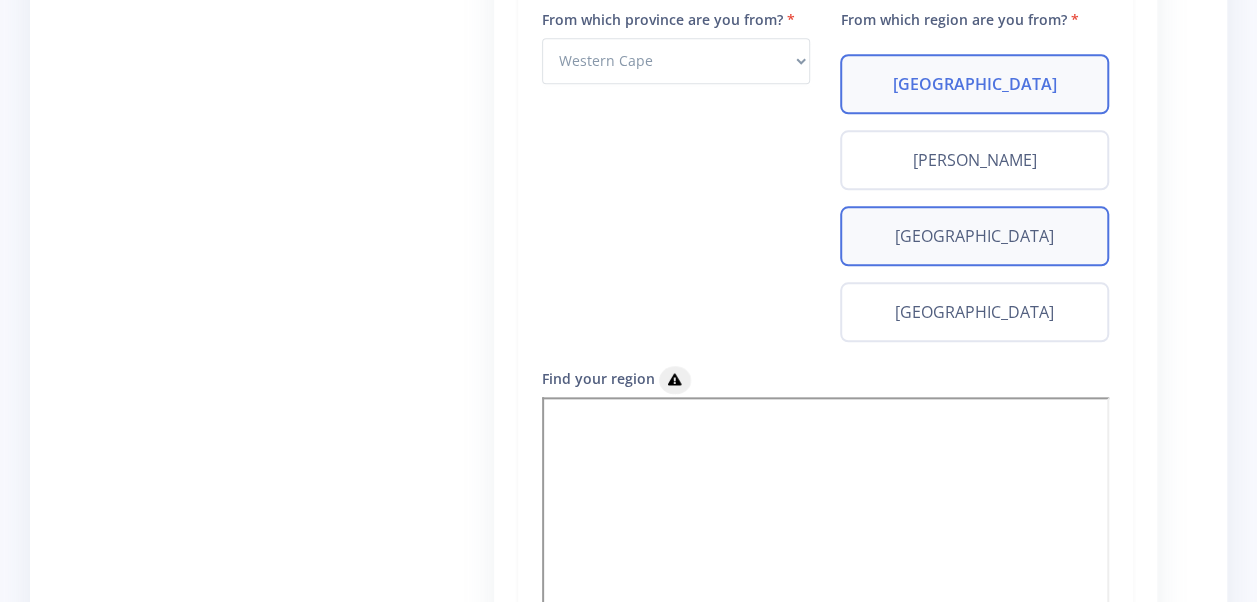 click on "[GEOGRAPHIC_DATA]" at bounding box center [974, 236] 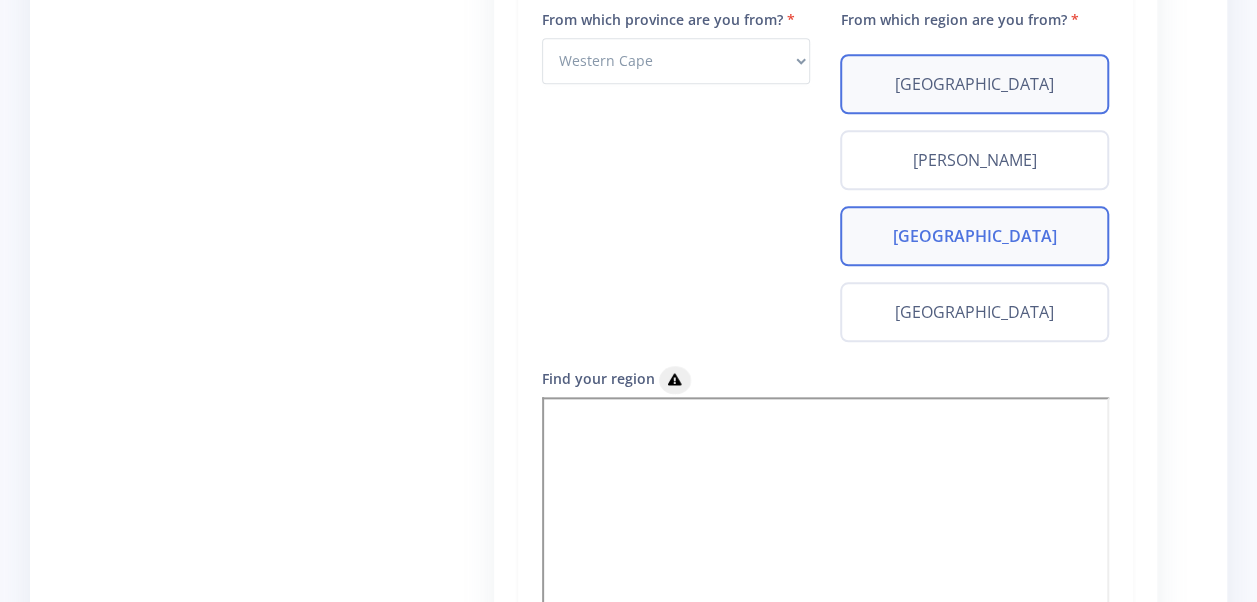 click on "[GEOGRAPHIC_DATA]" at bounding box center (974, 84) 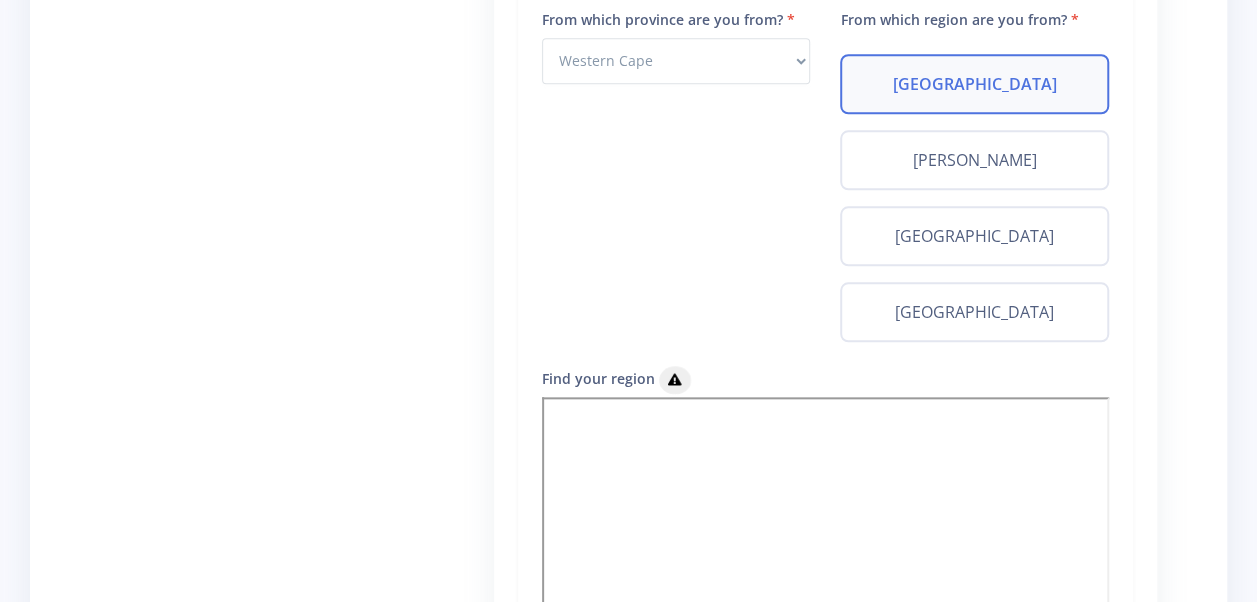 click on "From which province are you from?
Select Province
[GEOGRAPHIC_DATA]
[GEOGRAPHIC_DATA]
[GEOGRAPHIC_DATA]" at bounding box center [676, 186] 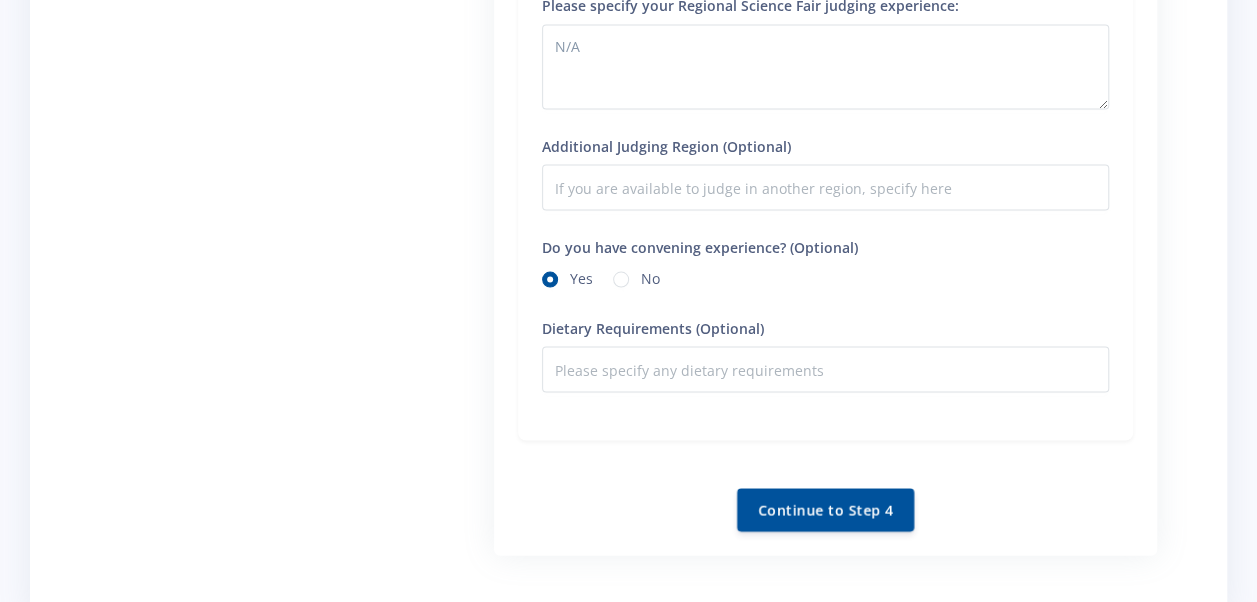 scroll, scrollTop: 1932, scrollLeft: 0, axis: vertical 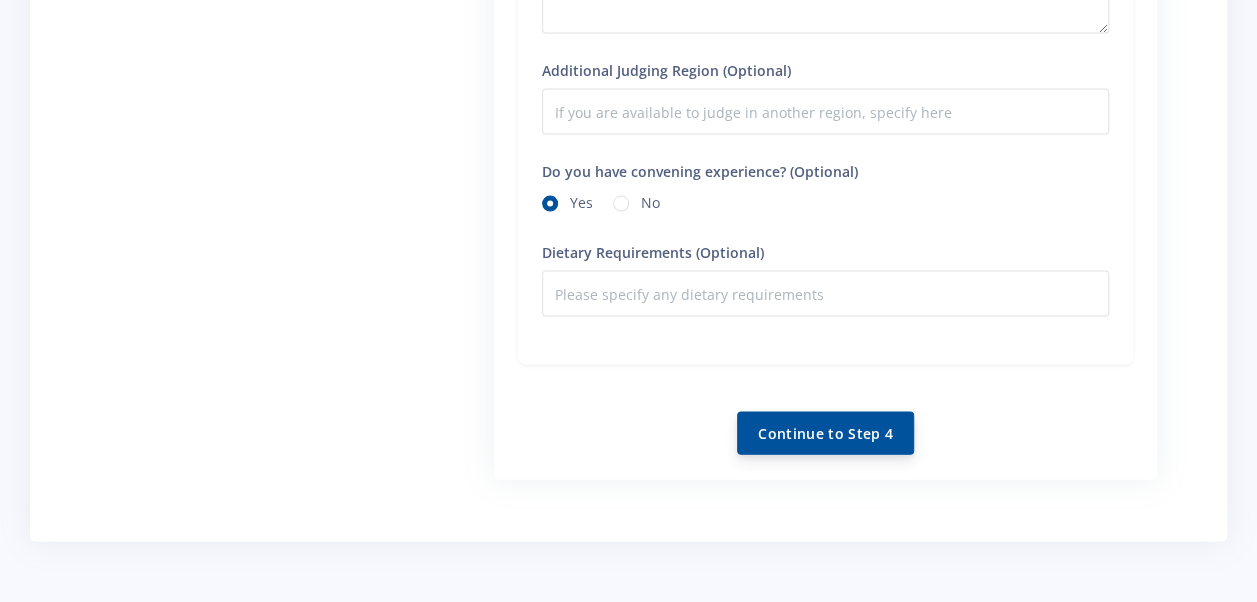 click on "Continue to Step 4" at bounding box center (825, 433) 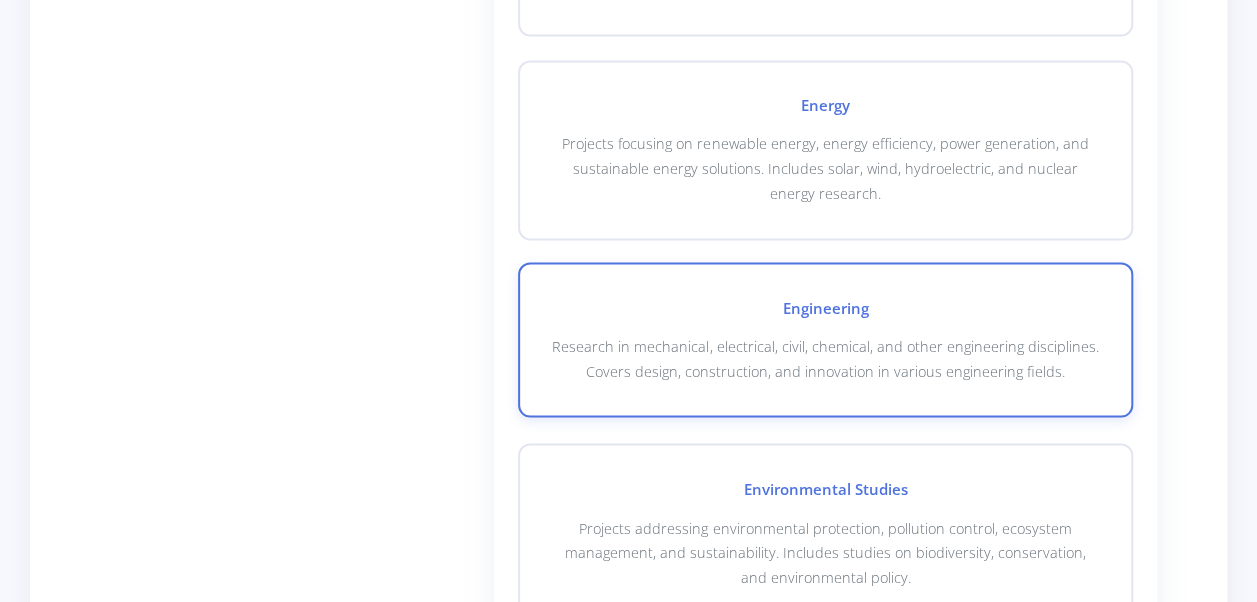 scroll, scrollTop: 1800, scrollLeft: 0, axis: vertical 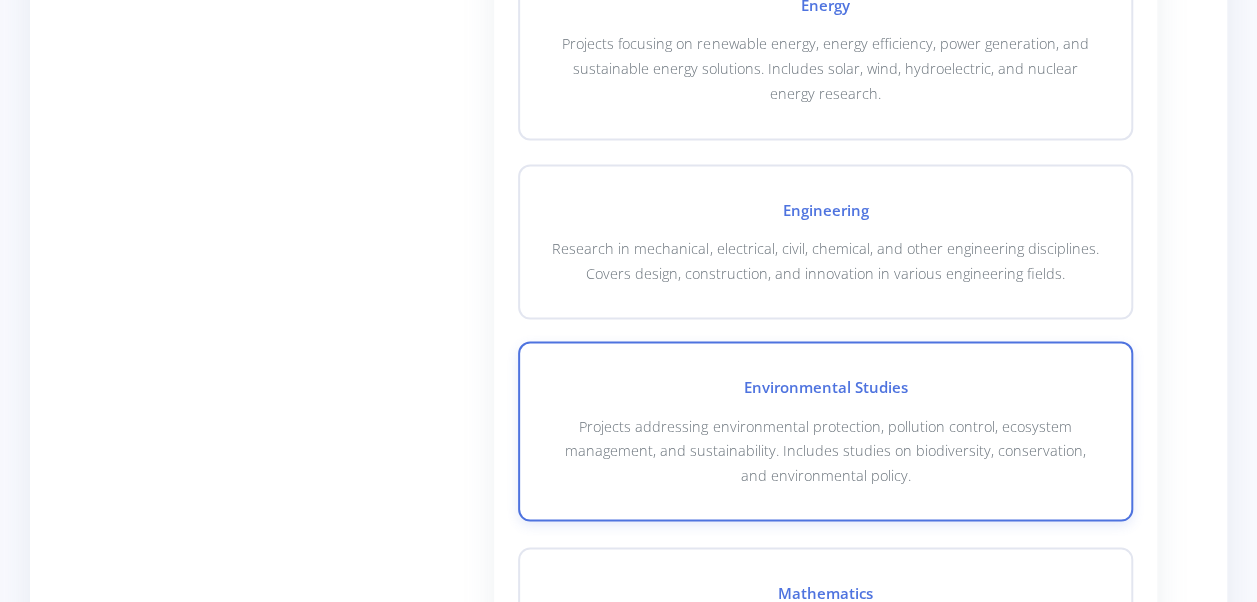 click on "Environmental Studies
Projects addressing environmental protection, pollution control, ecosystem management, and sustainability. Includes studies on biodiversity, conservation, and environmental policy." at bounding box center [825, 431] 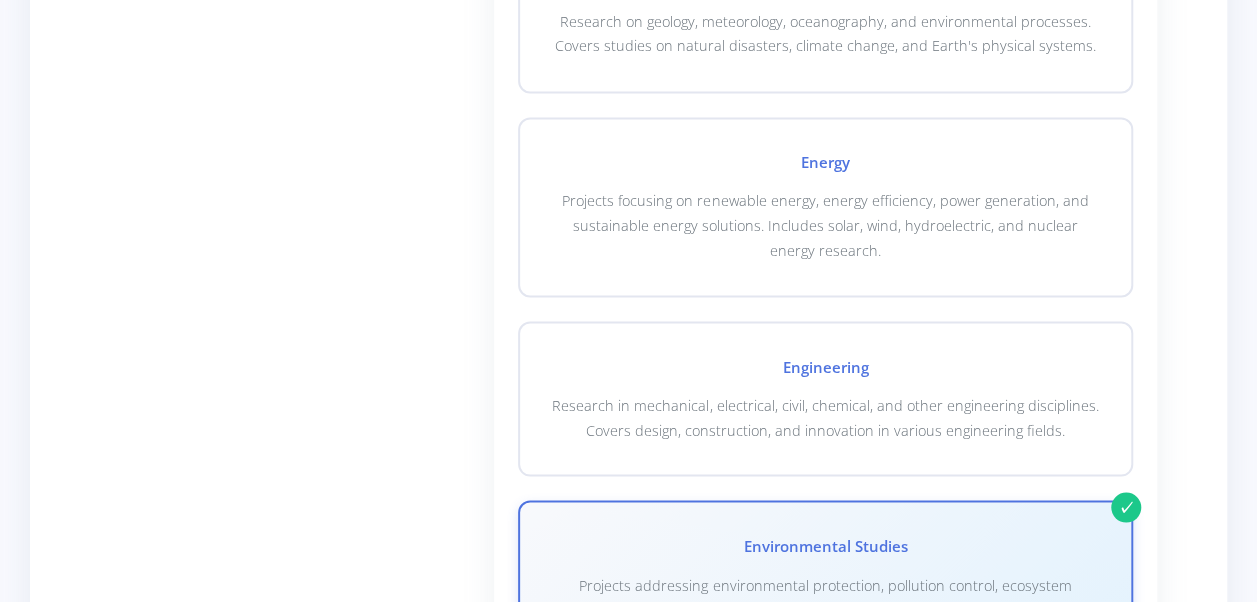 scroll, scrollTop: 1400, scrollLeft: 0, axis: vertical 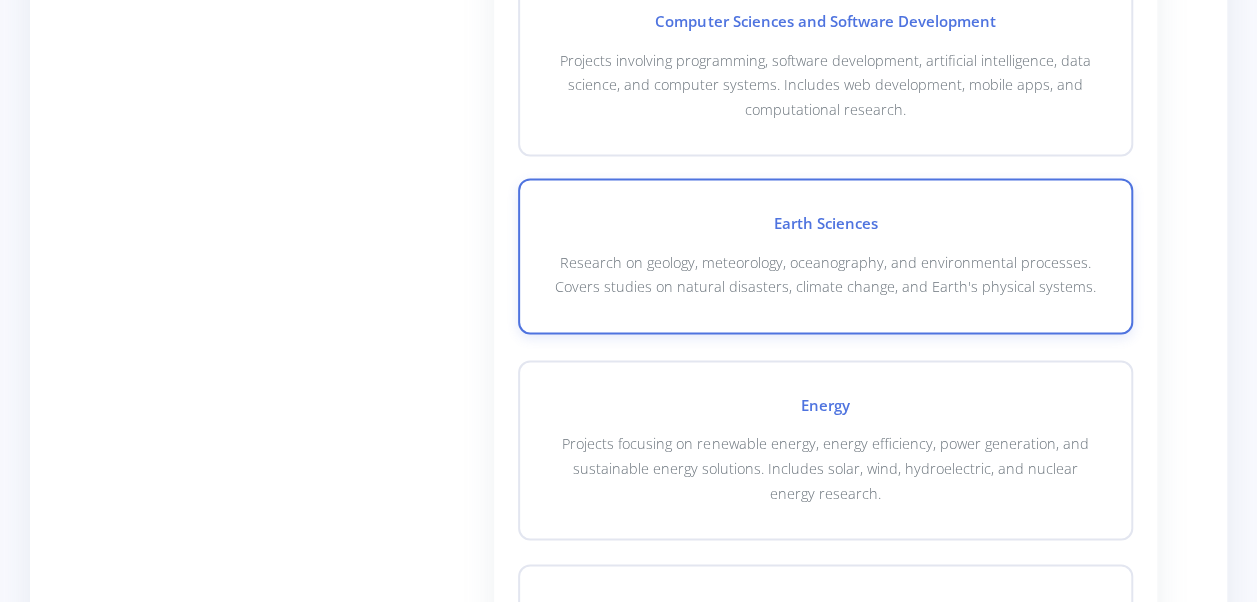 click on "Research on geology, meteorology, oceanography, and environmental processes. Covers studies on natural disasters, climate change, and Earth's physical systems." at bounding box center (825, 275) 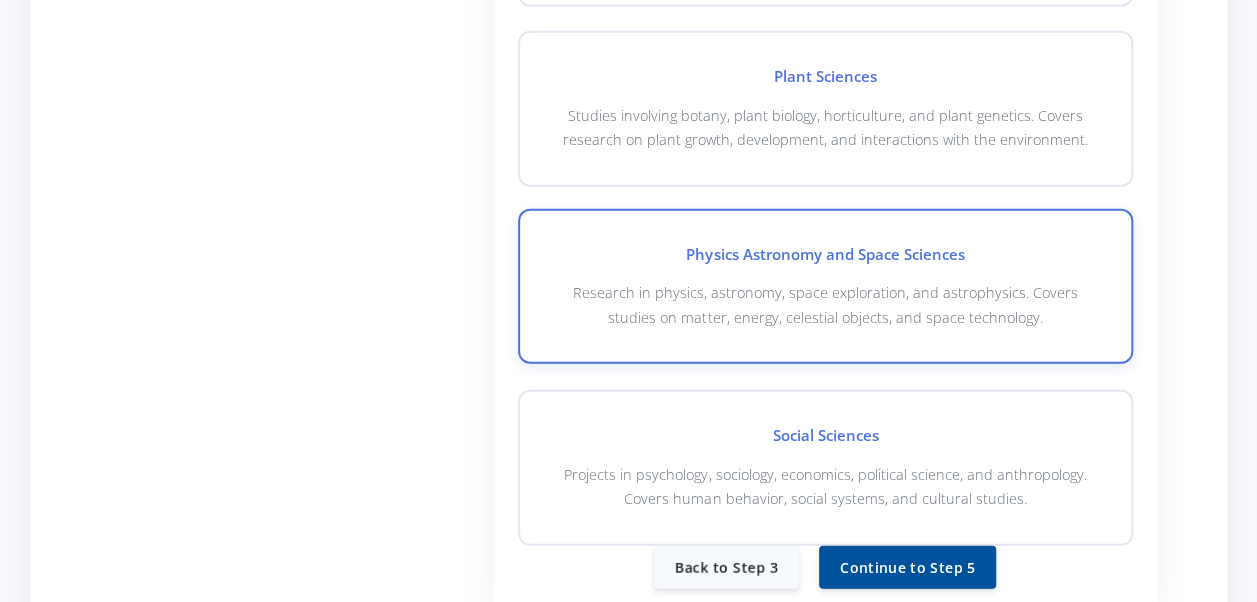 scroll, scrollTop: 2700, scrollLeft: 0, axis: vertical 